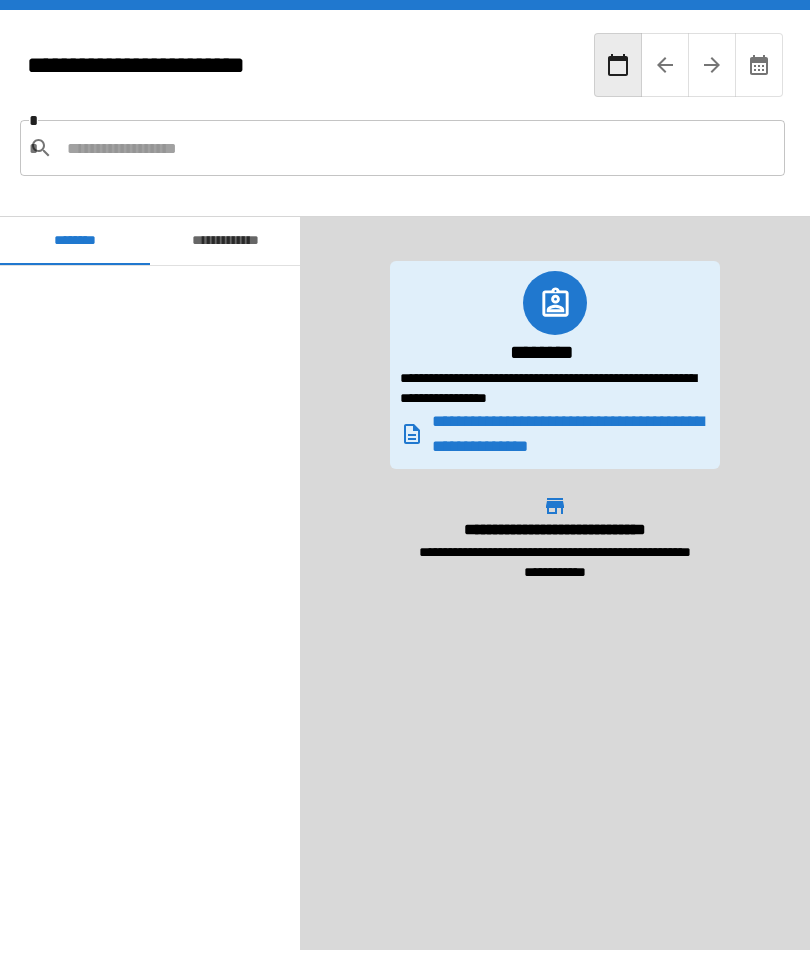 scroll, scrollTop: 0, scrollLeft: 0, axis: both 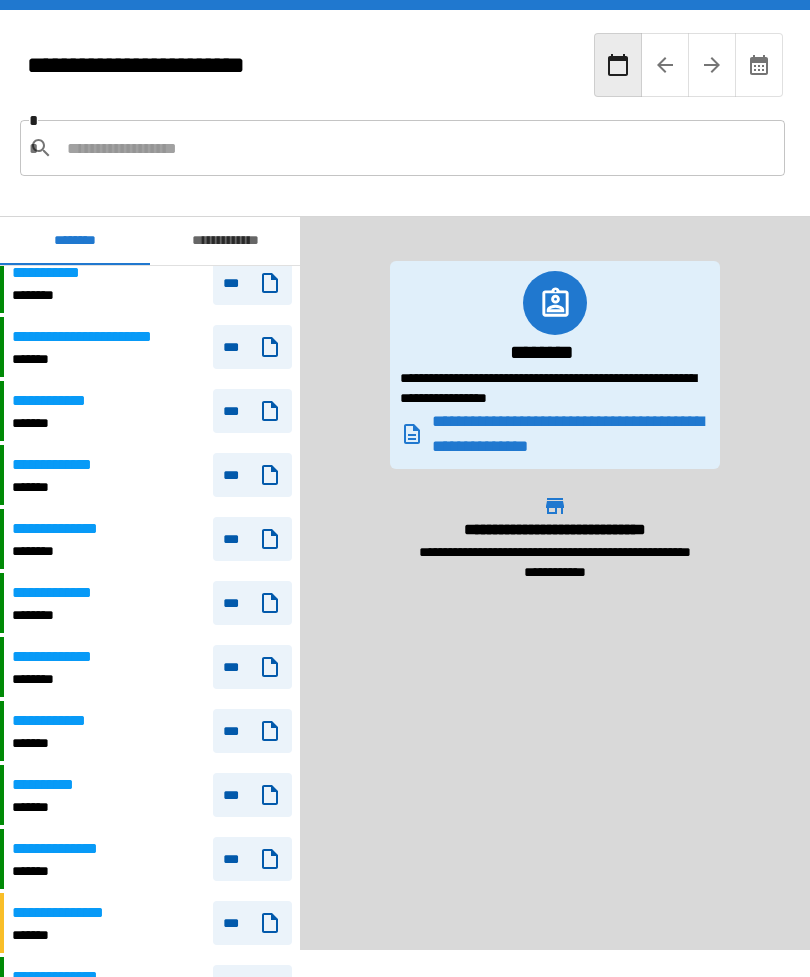 click on "**********" at bounding box center (73, 913) 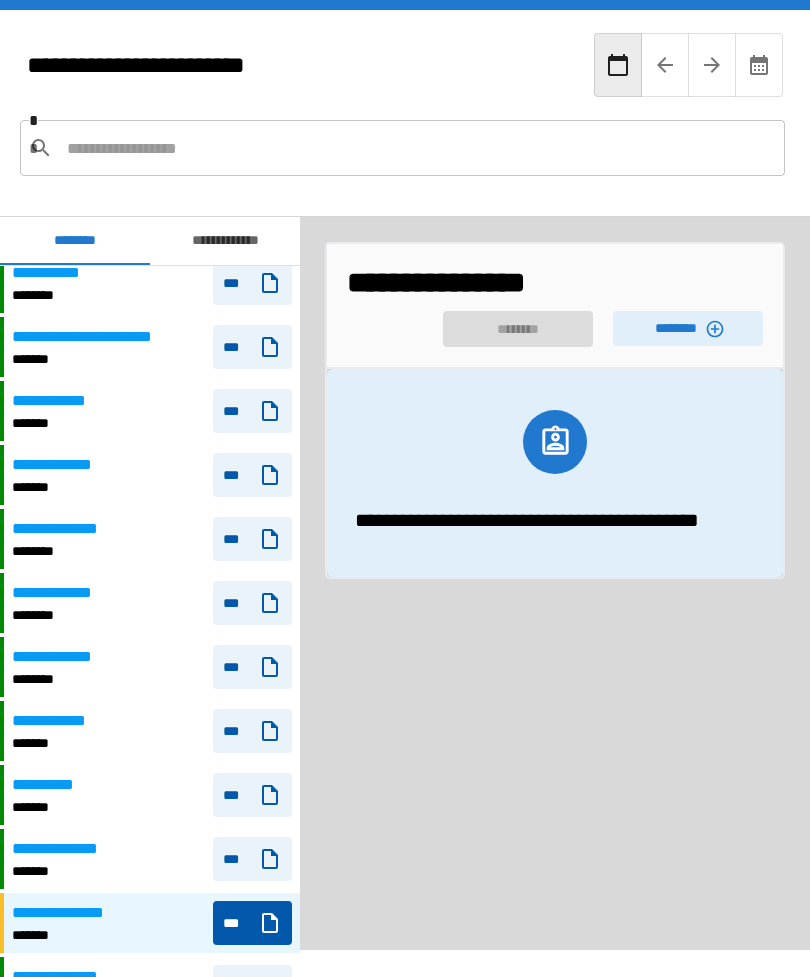 click on "********" at bounding box center (688, 328) 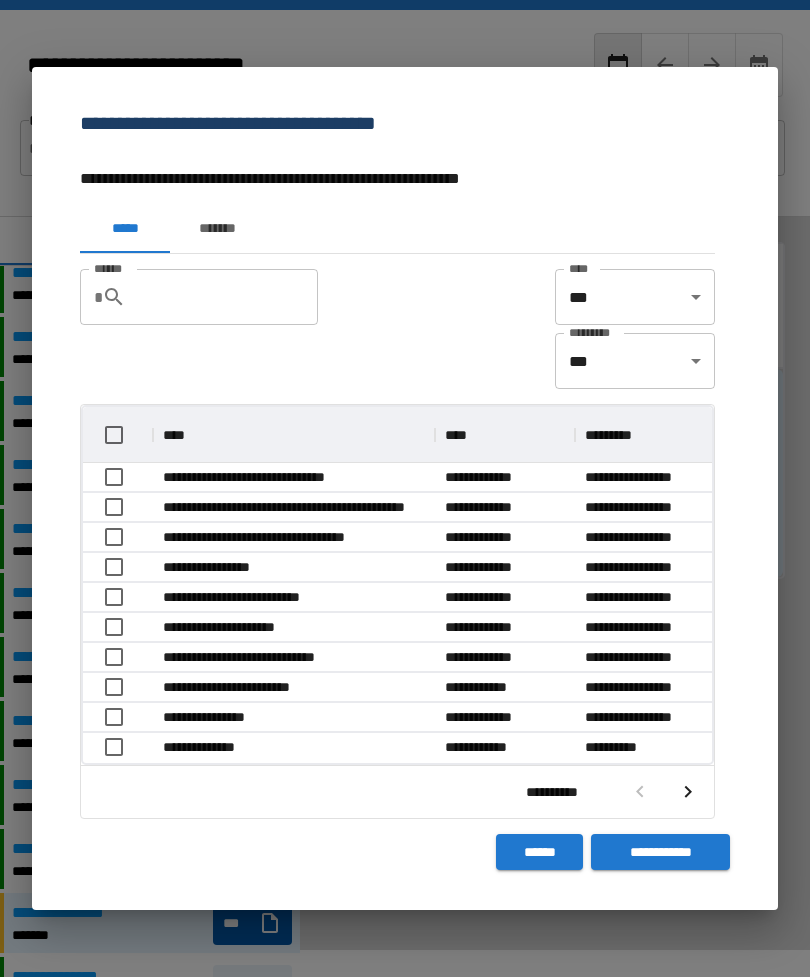 scroll, scrollTop: 356, scrollLeft: 629, axis: both 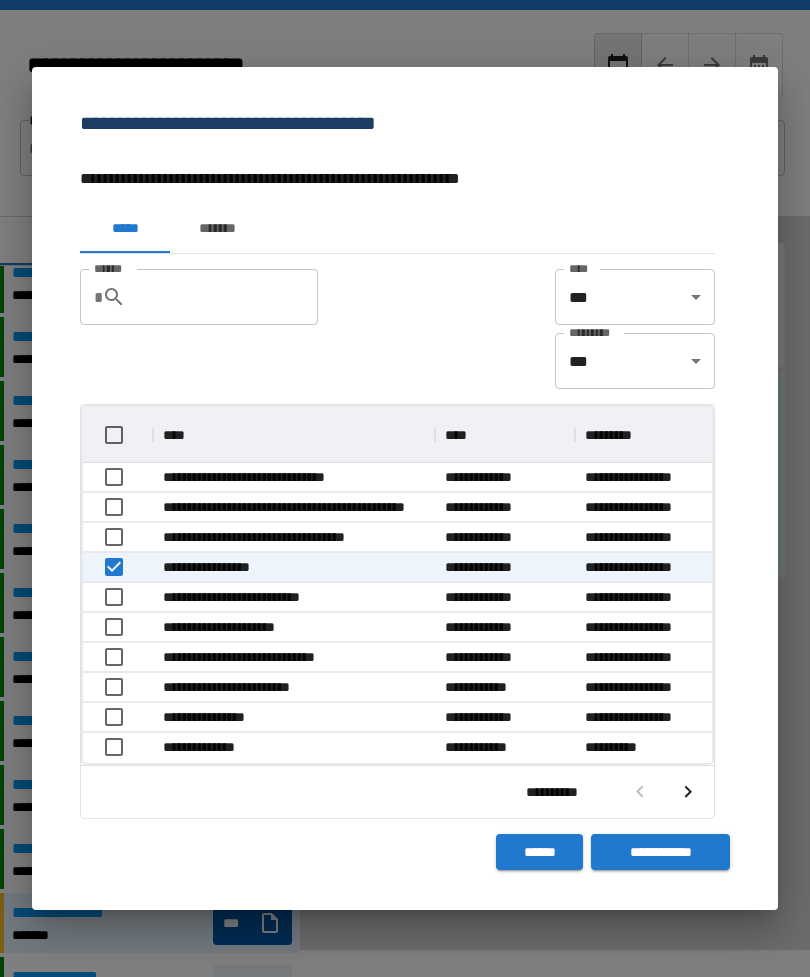 click on "**********" at bounding box center (660, 852) 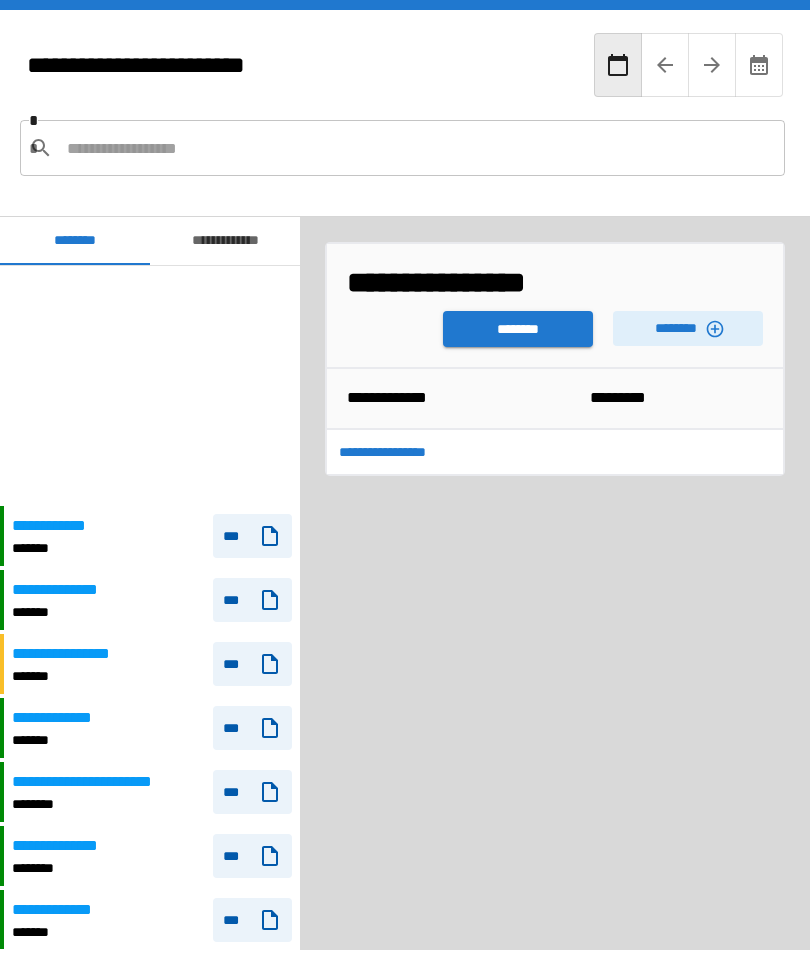 scroll, scrollTop: 240, scrollLeft: 0, axis: vertical 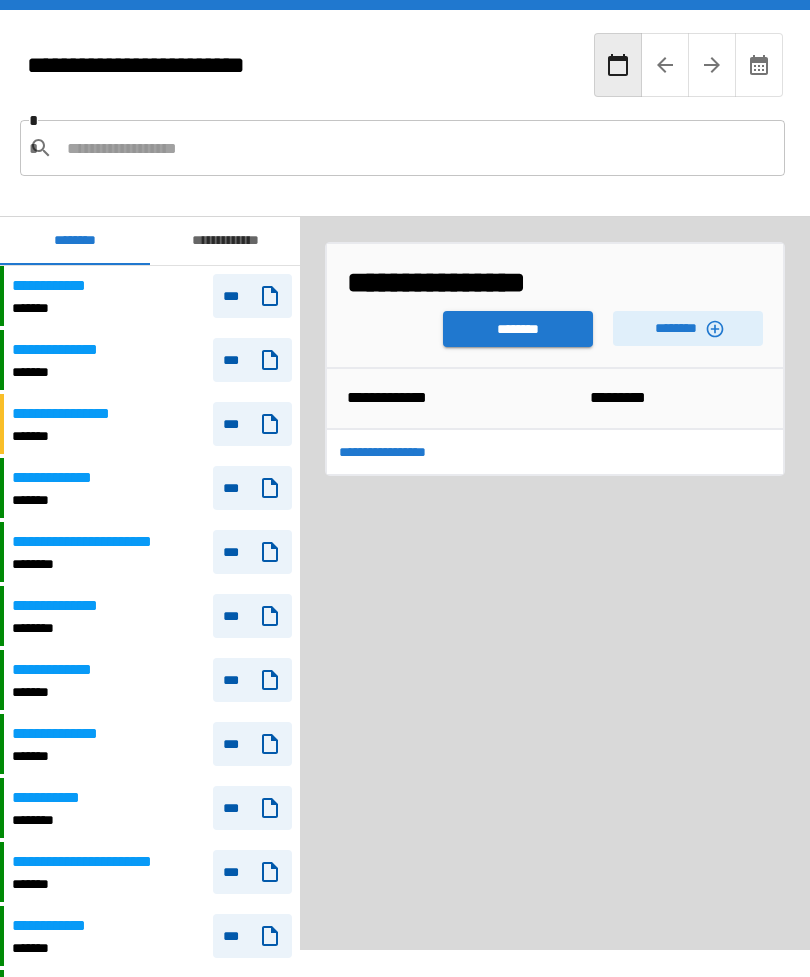 click on "********" at bounding box center [518, 329] 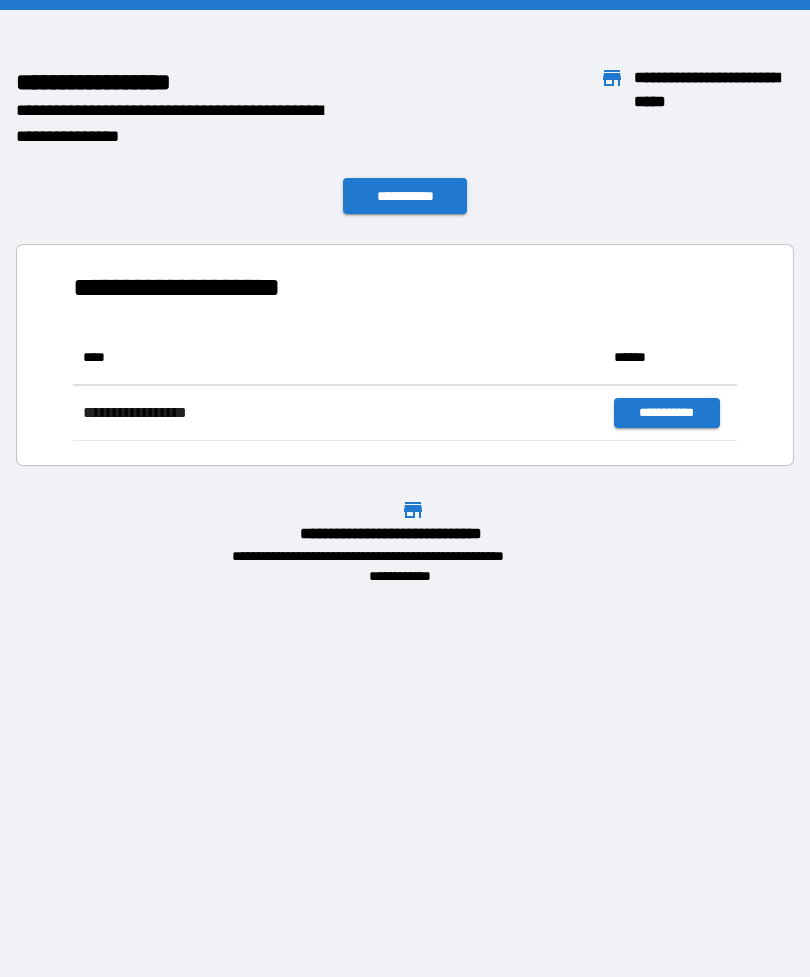 scroll, scrollTop: 1, scrollLeft: 1, axis: both 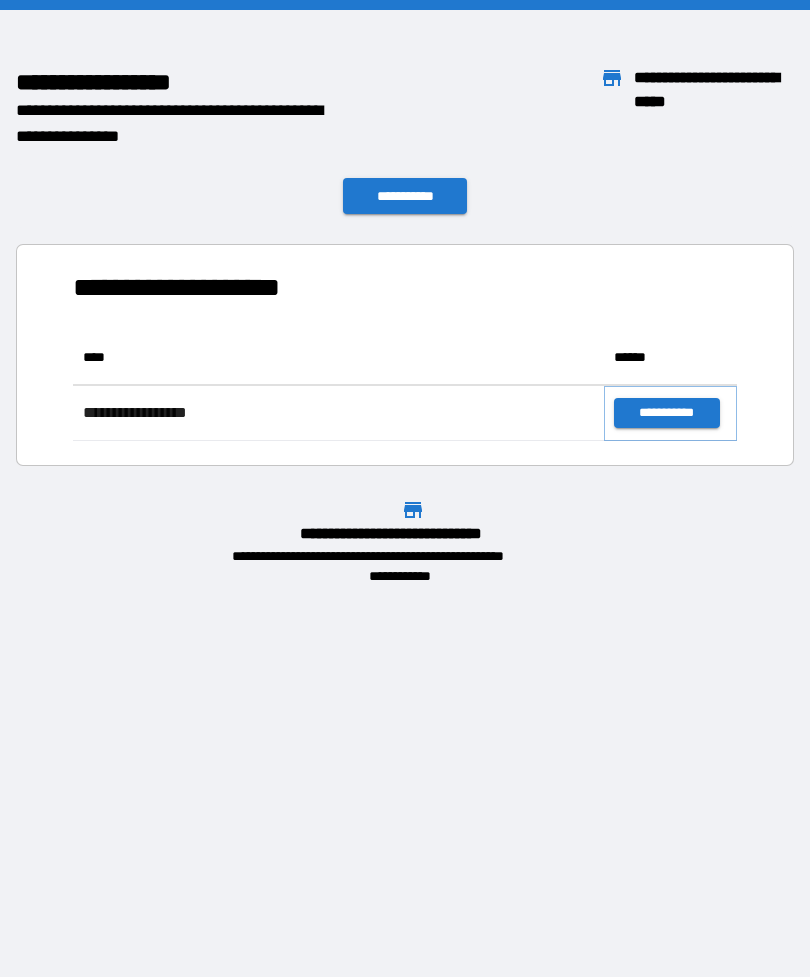 click on "**********" at bounding box center [666, 413] 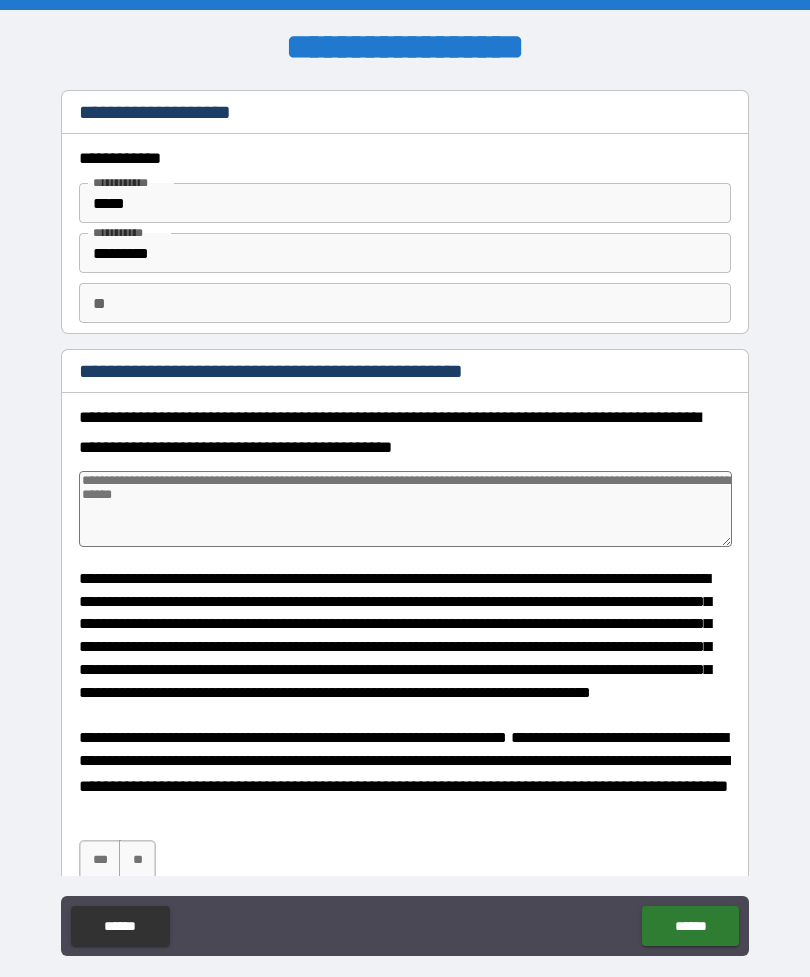 type on "*" 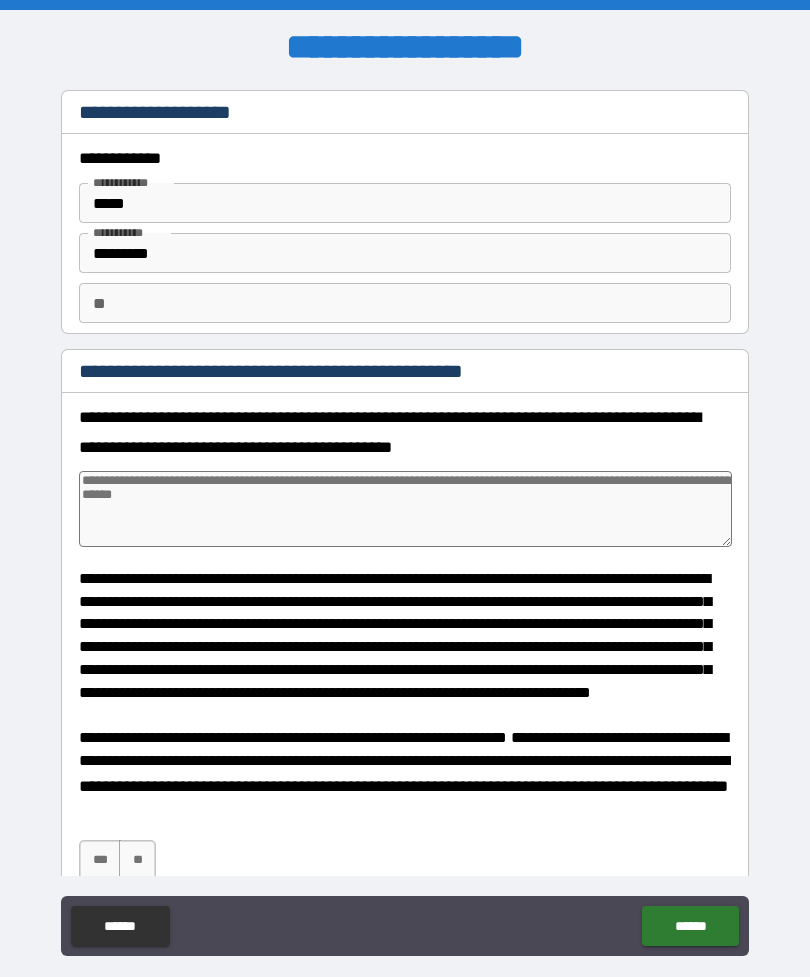 click at bounding box center [405, 509] 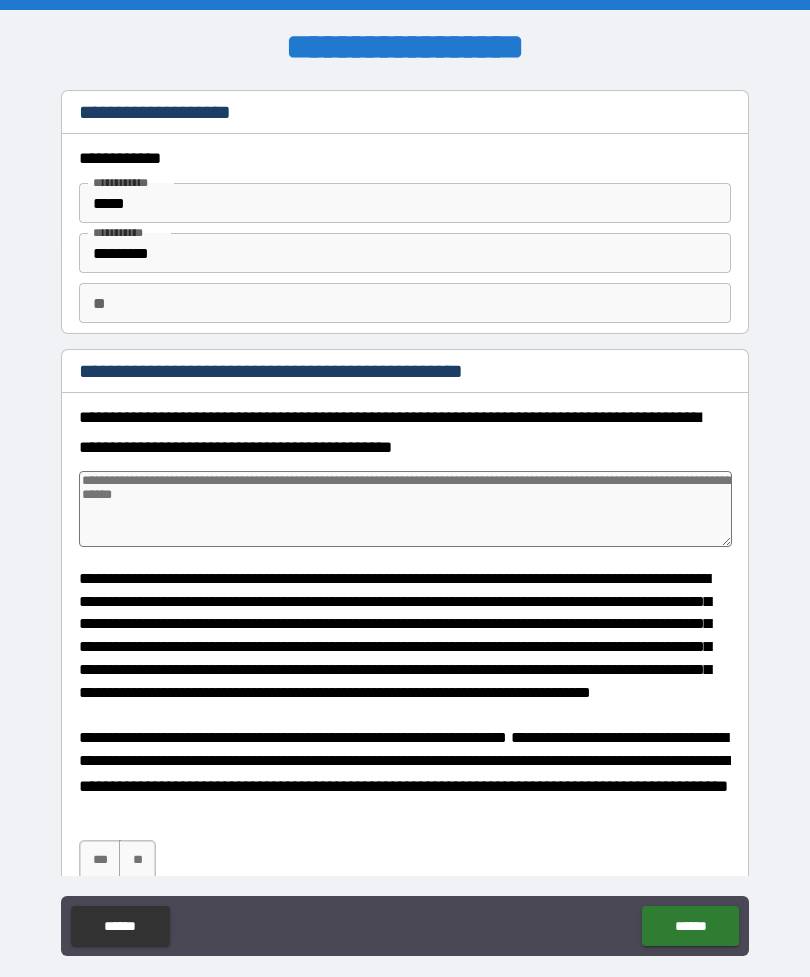 type on "*" 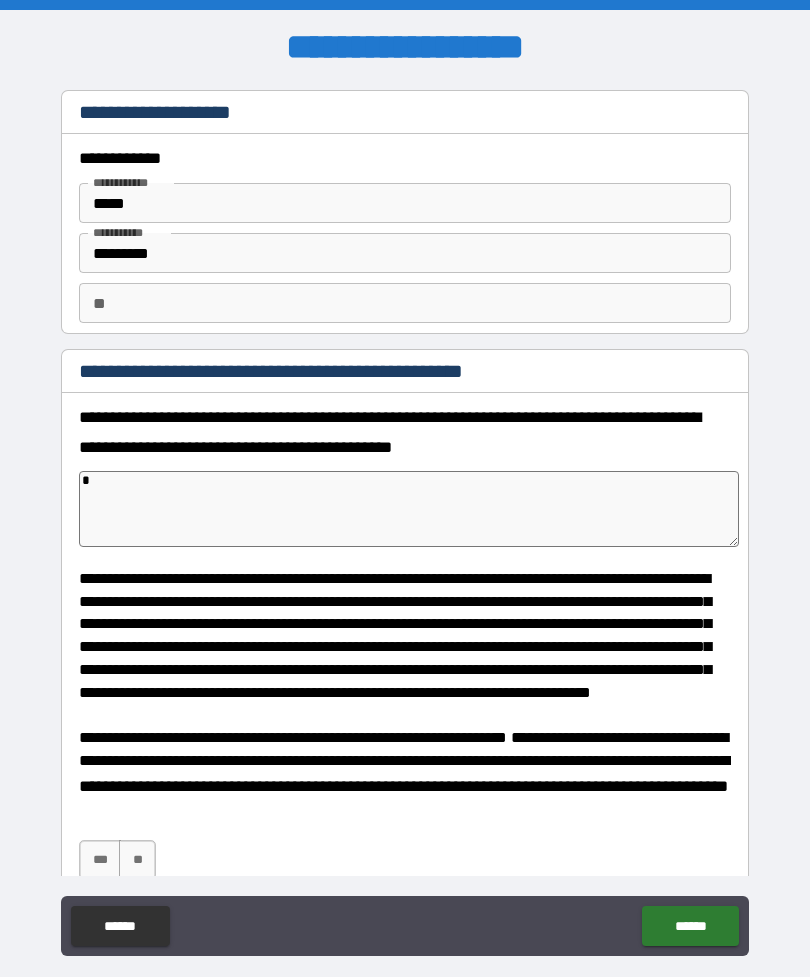 type on "*" 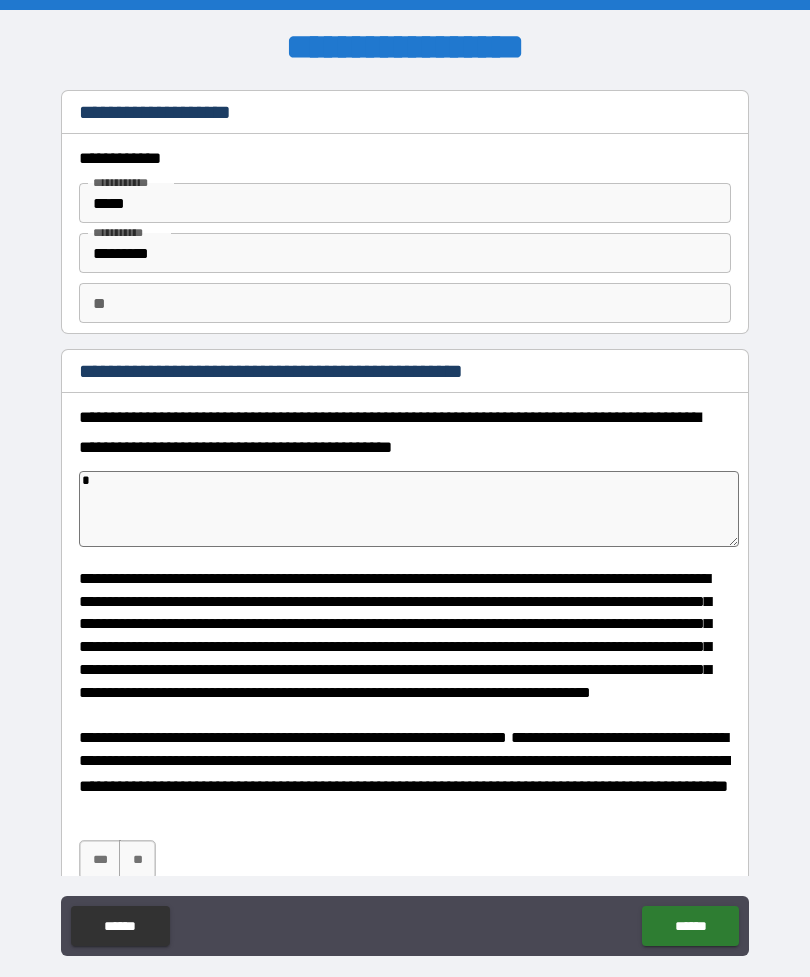 type on "**" 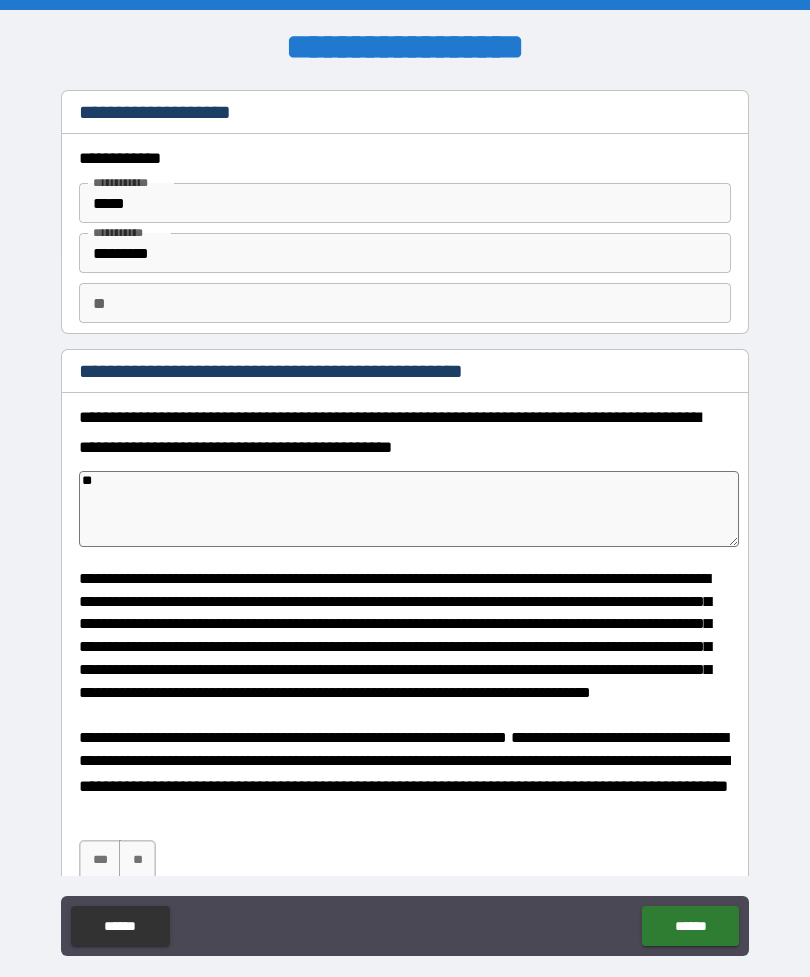 type on "***" 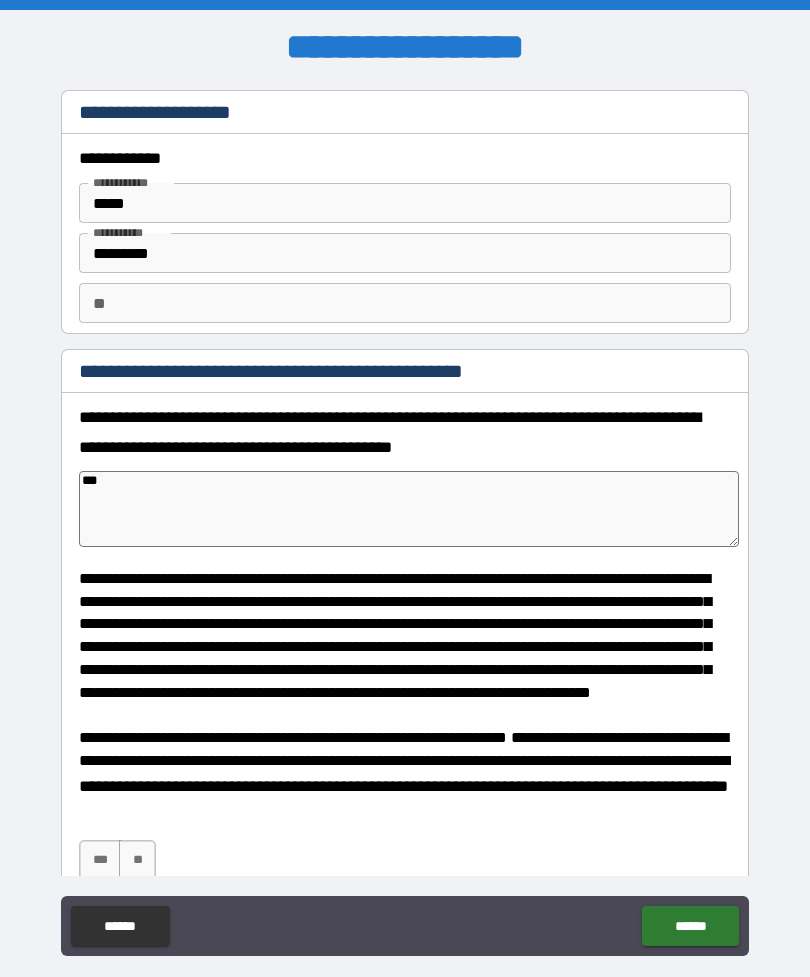type on "*" 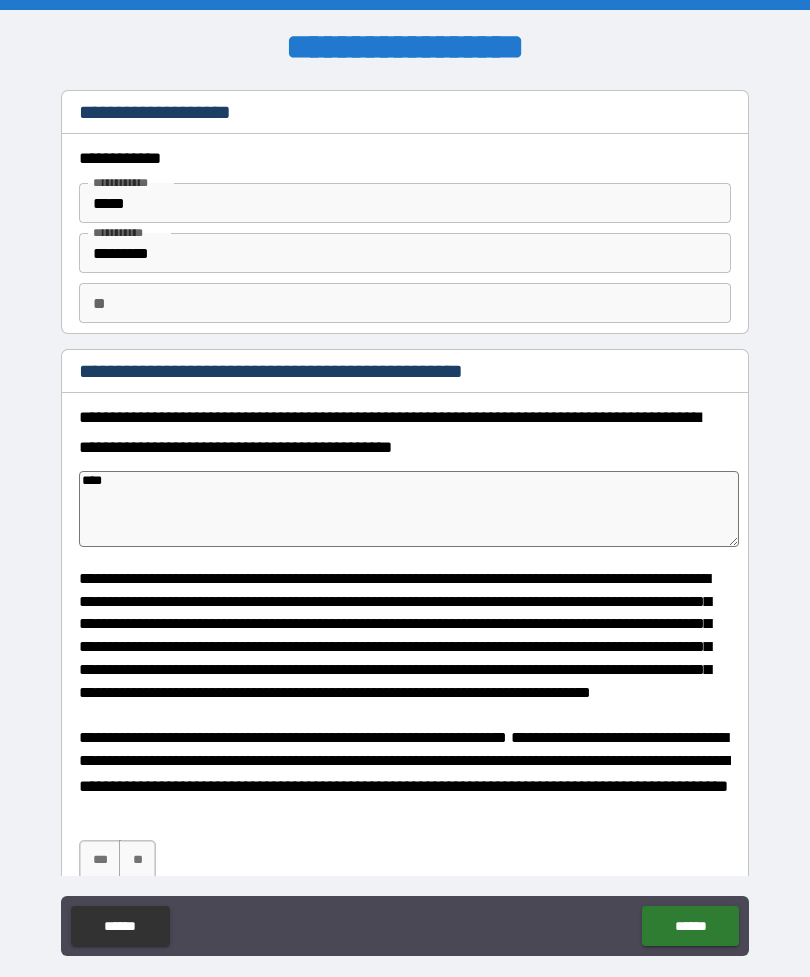 type on "*" 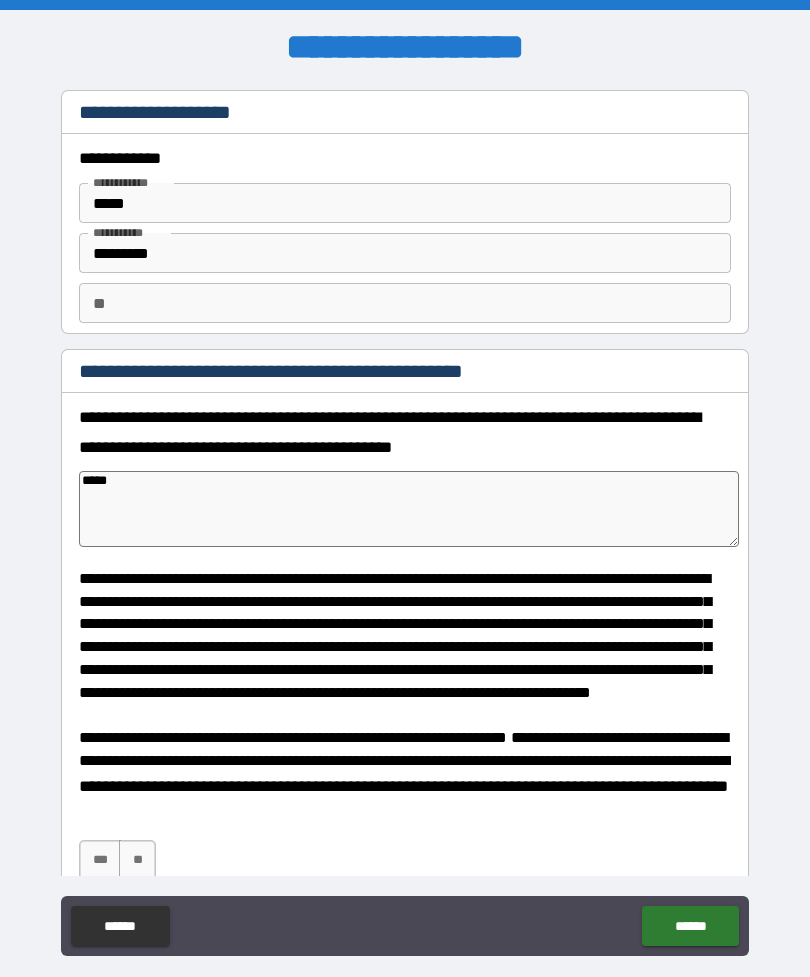 type on "*" 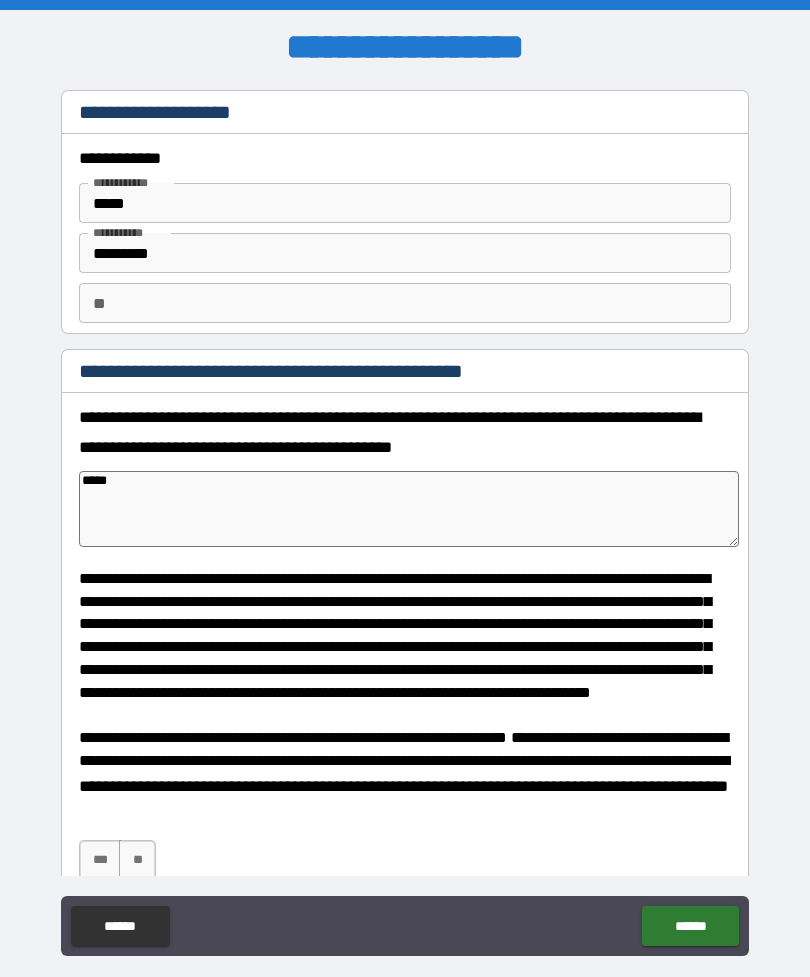 type on "******" 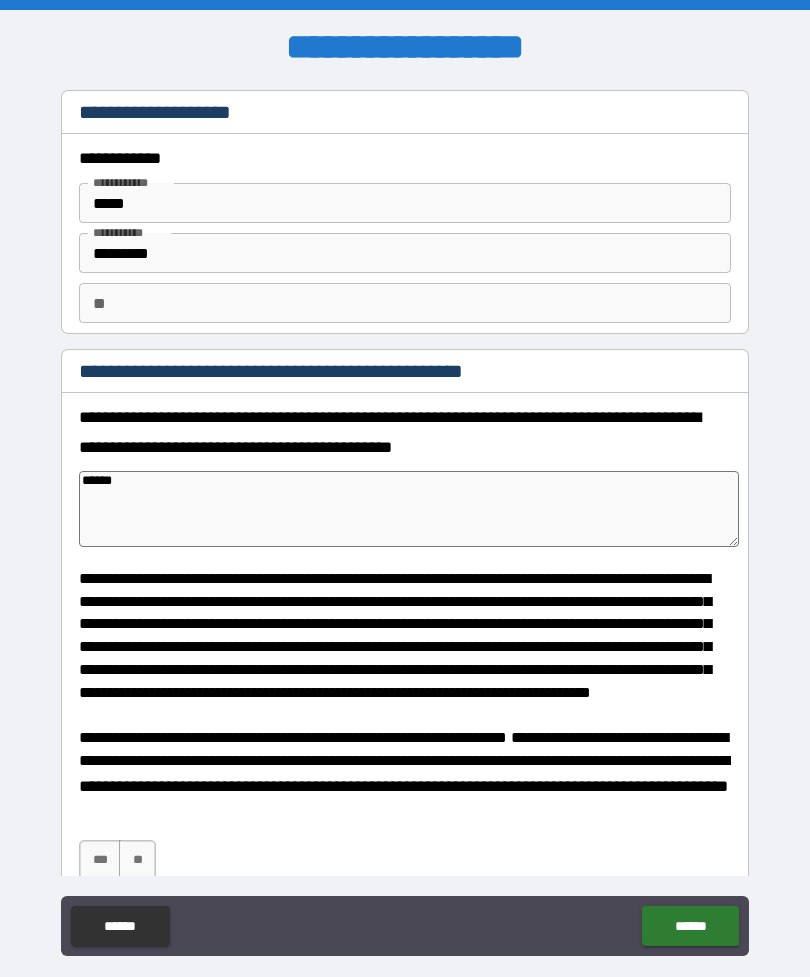 type on "*" 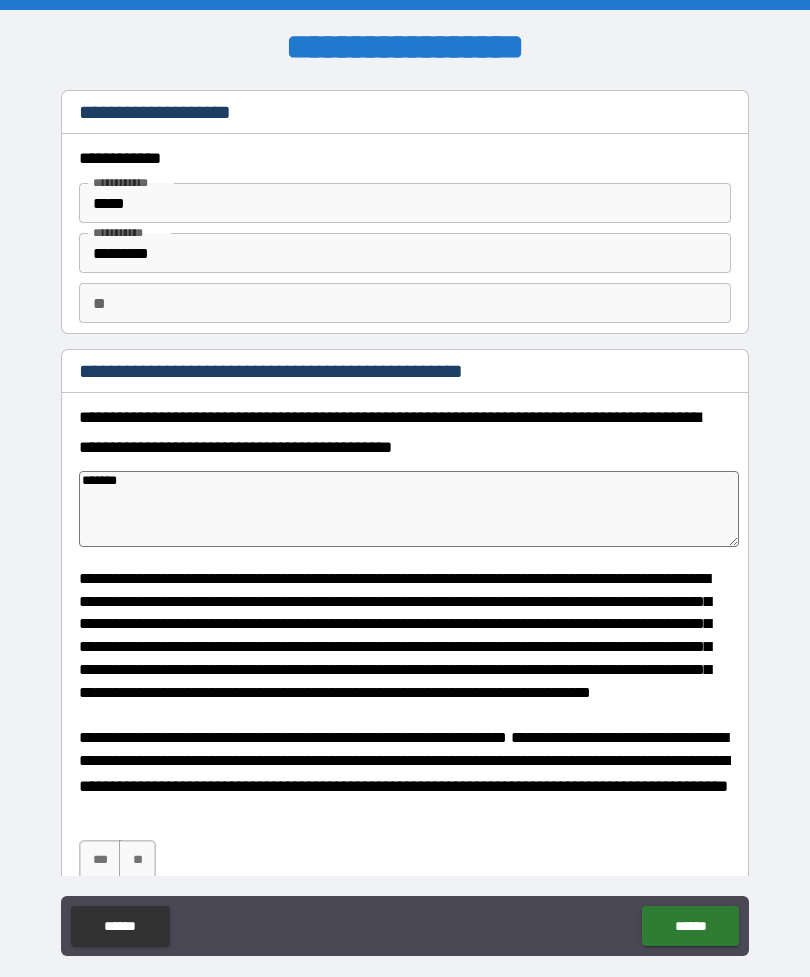 type on "*" 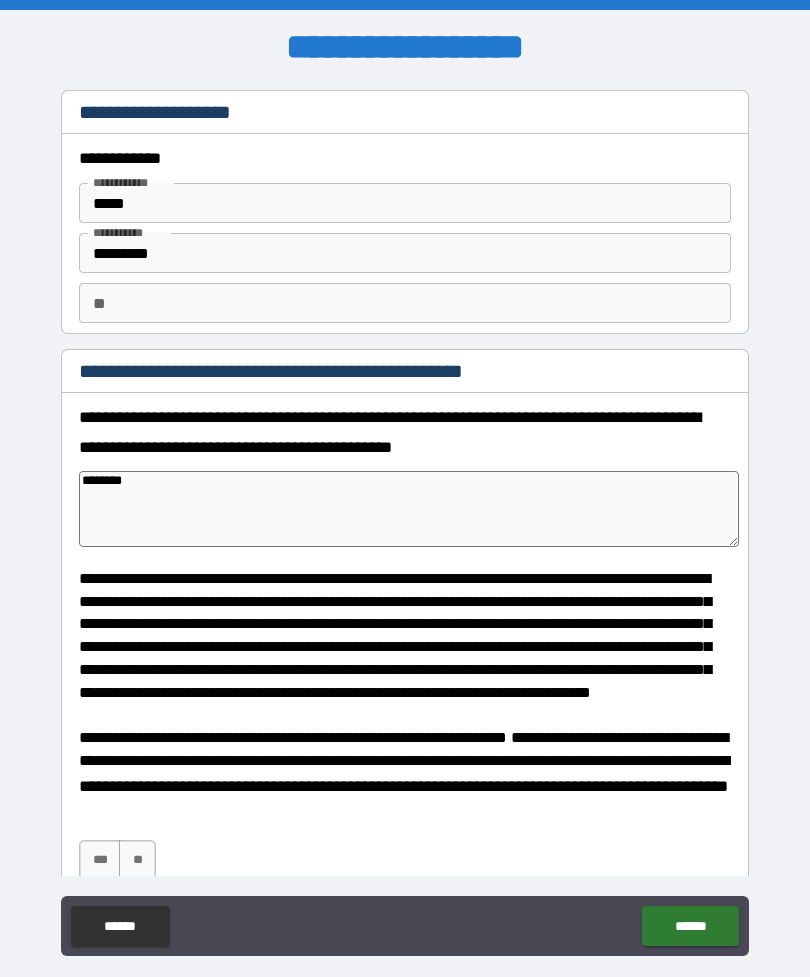 type on "*" 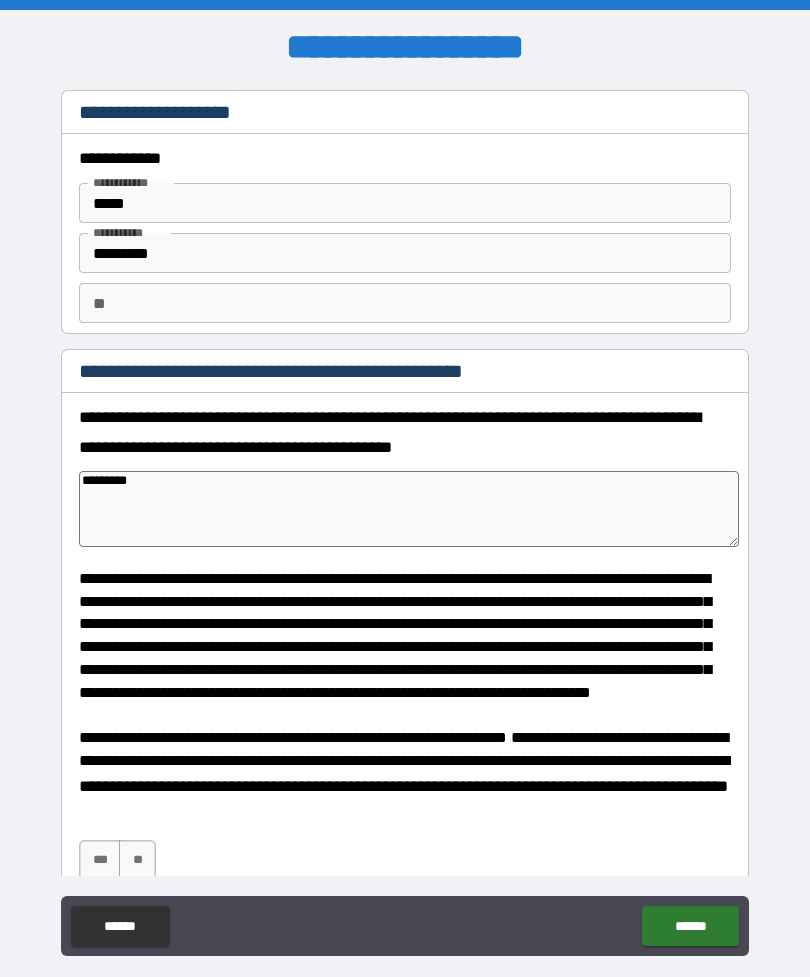 type on "*" 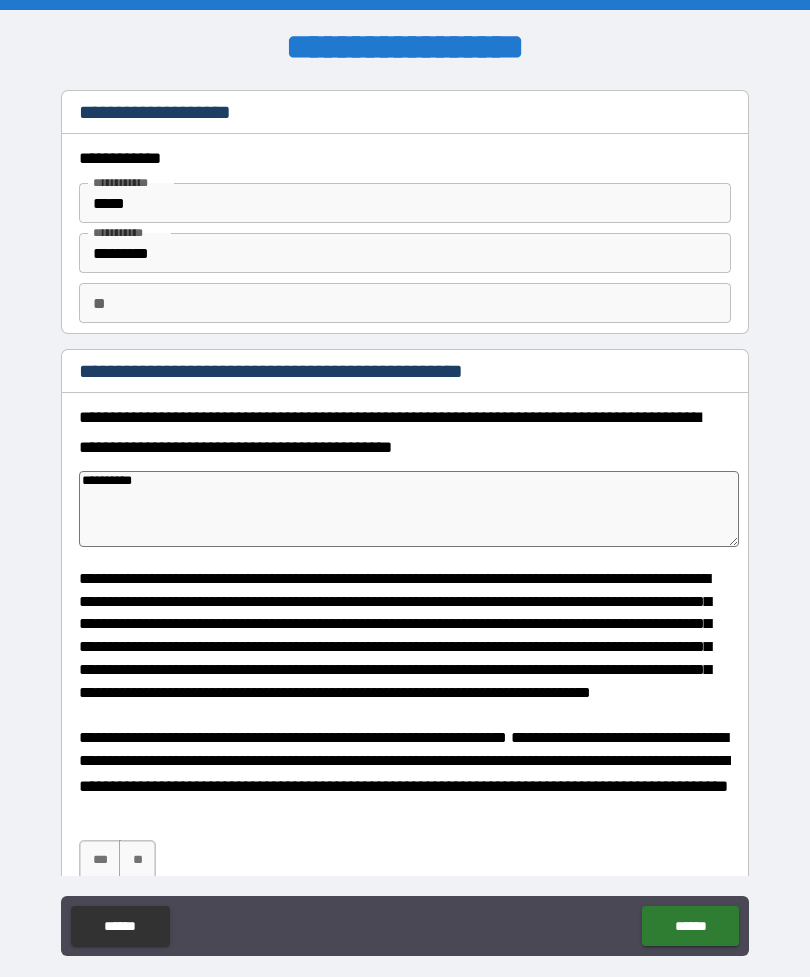 type on "*" 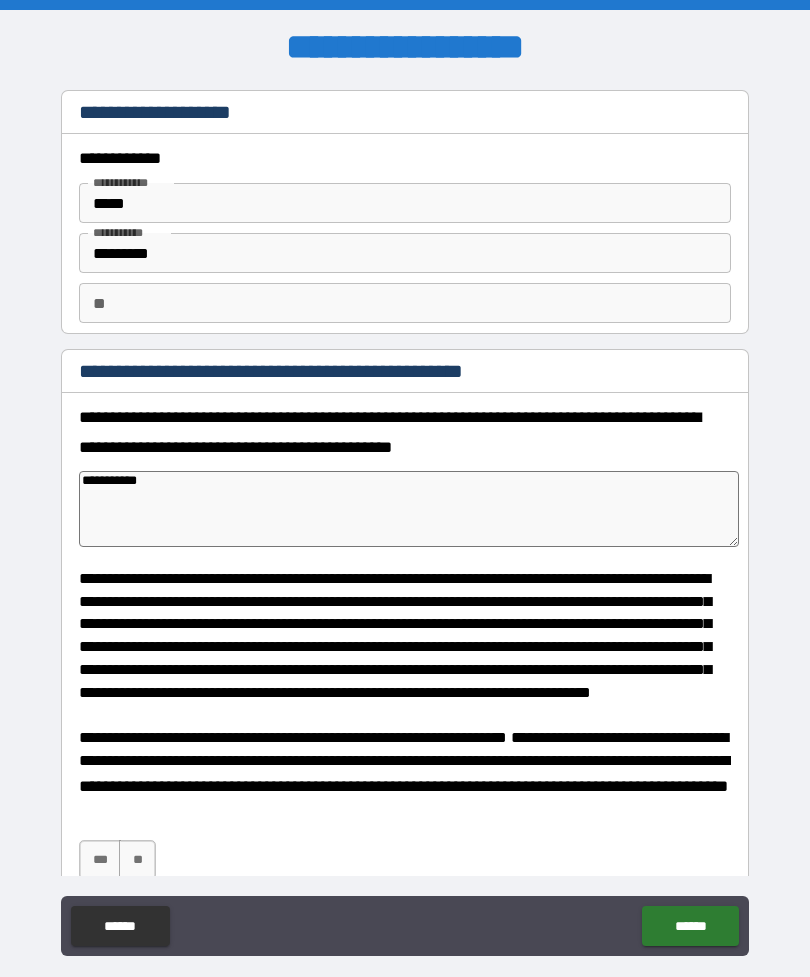 type on "*" 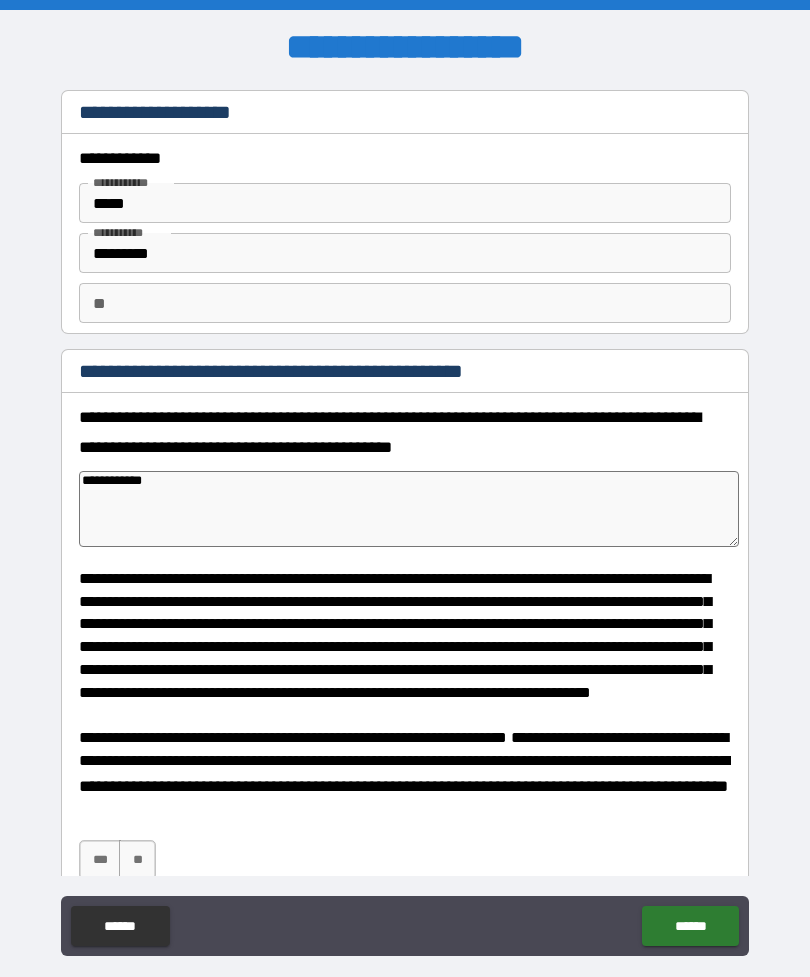 type on "*" 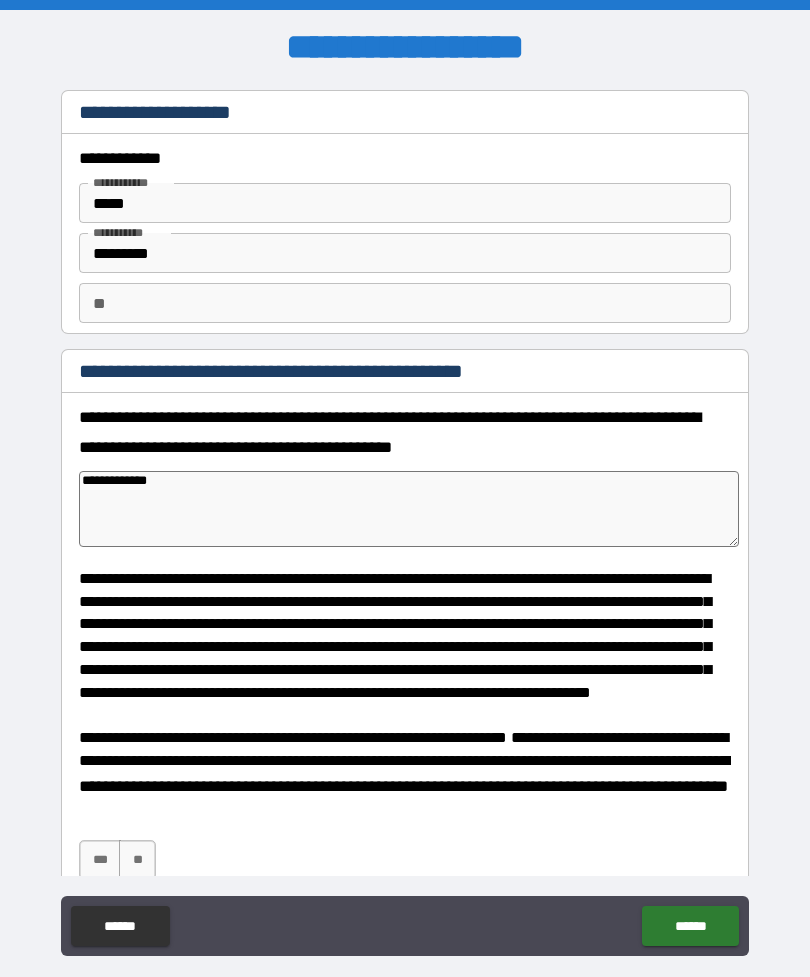 type on "*" 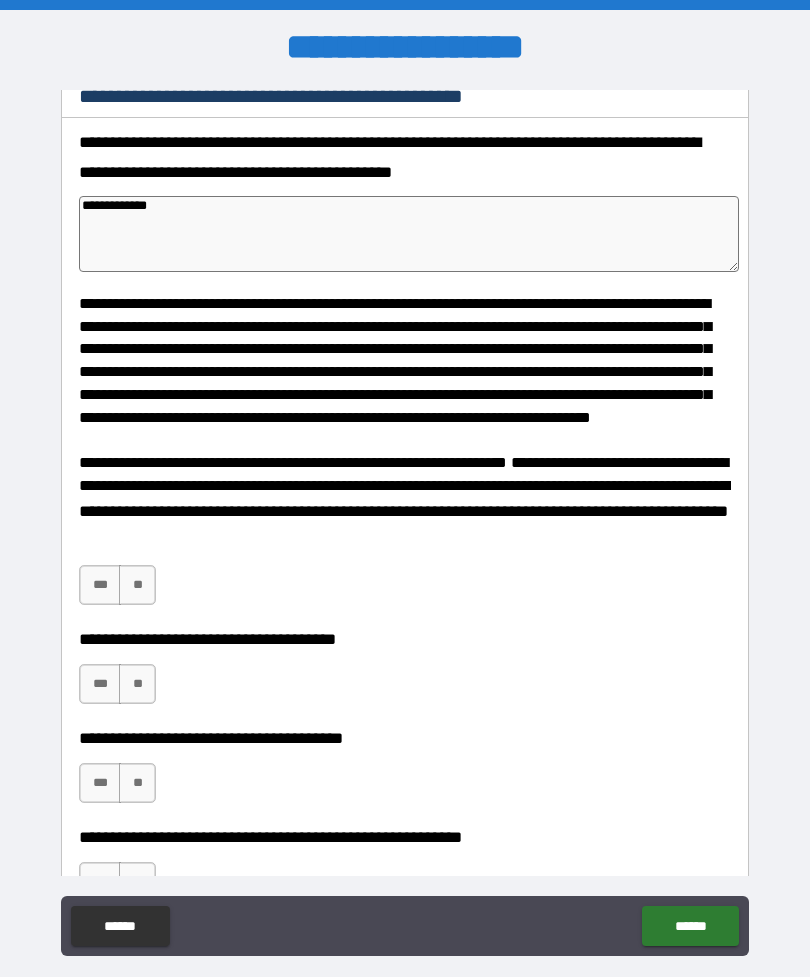 scroll, scrollTop: 451, scrollLeft: 0, axis: vertical 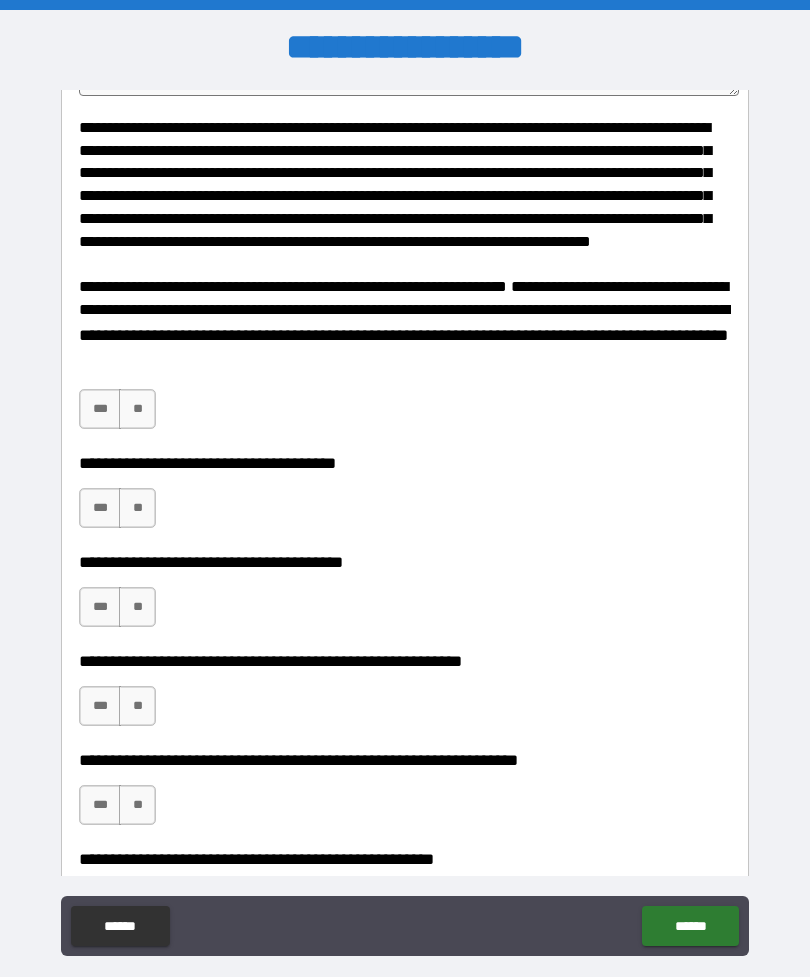 type on "**********" 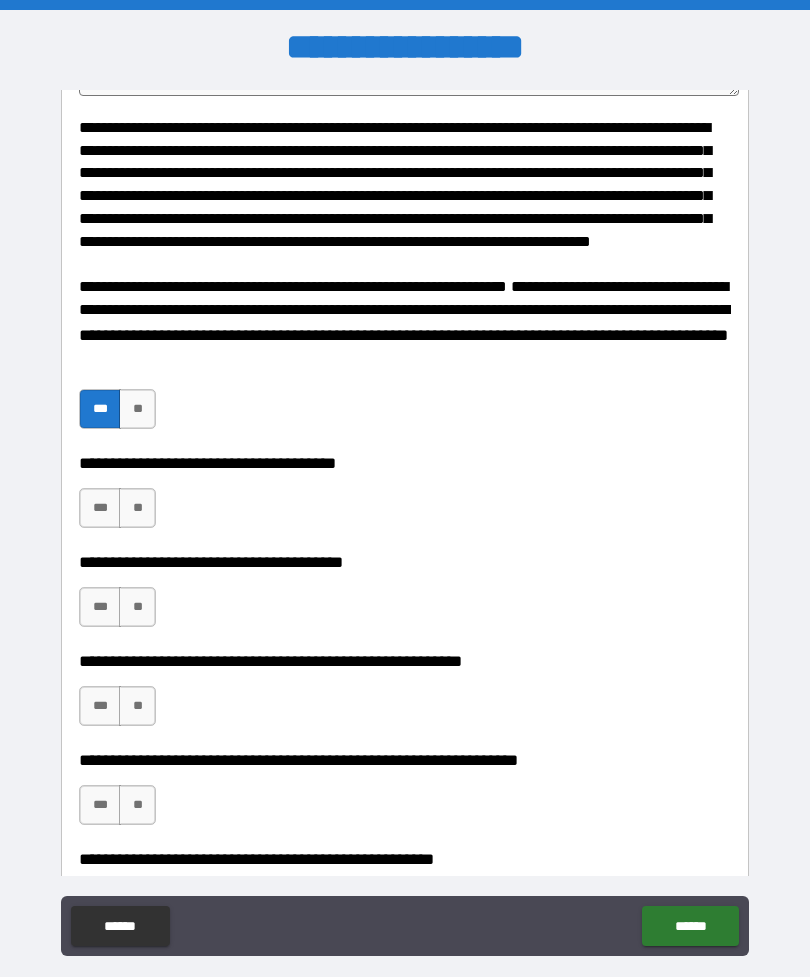 click on "***" at bounding box center (100, 508) 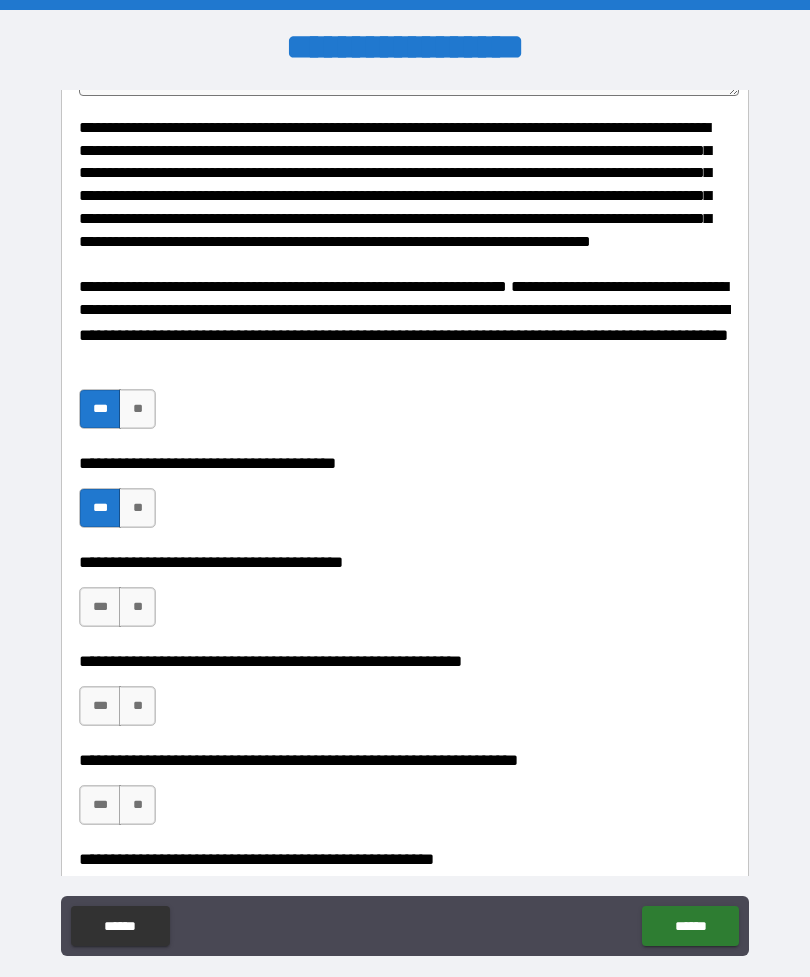 click on "***" at bounding box center [100, 607] 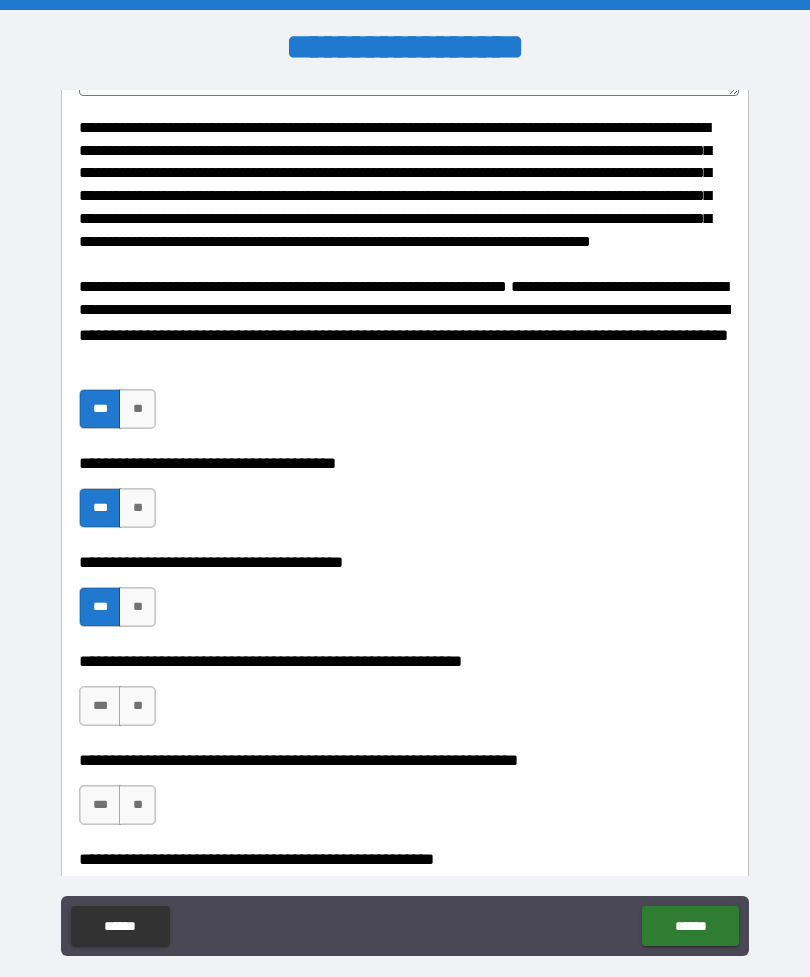 click on "***" at bounding box center (100, 706) 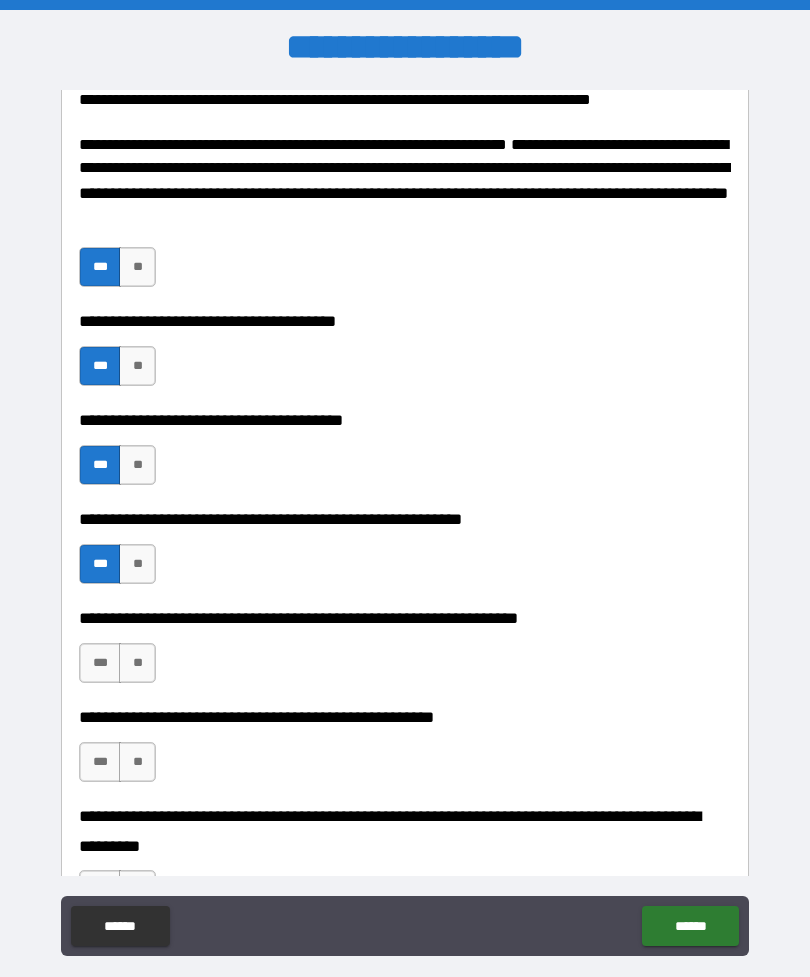 scroll, scrollTop: 752, scrollLeft: 0, axis: vertical 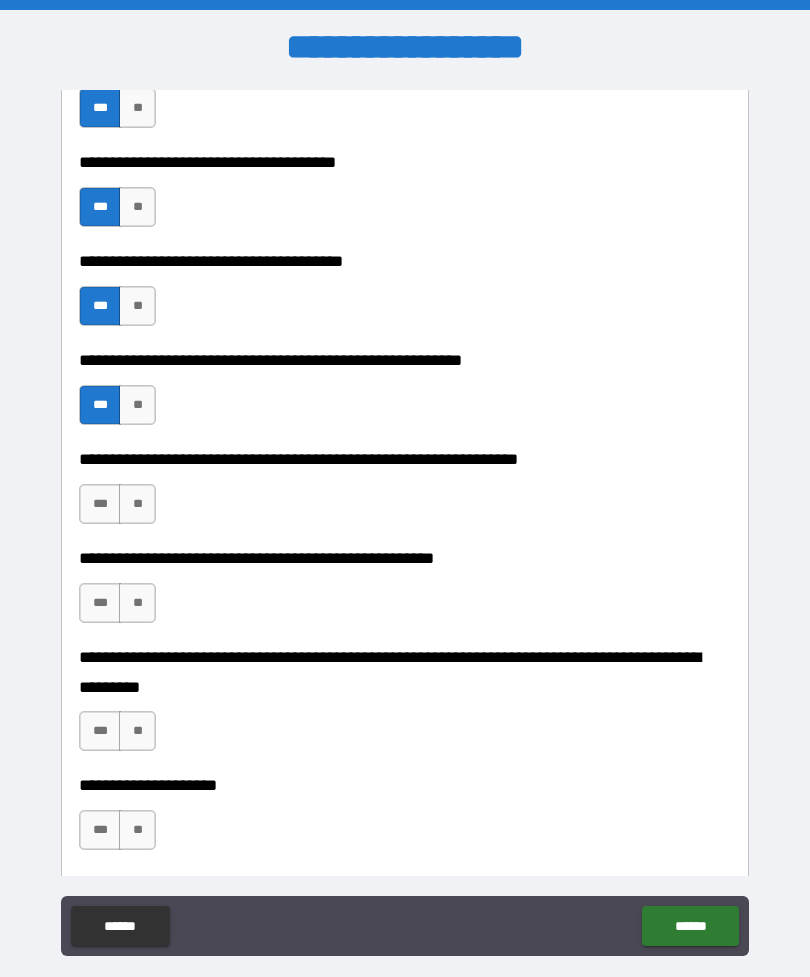 click on "***" at bounding box center [100, 504] 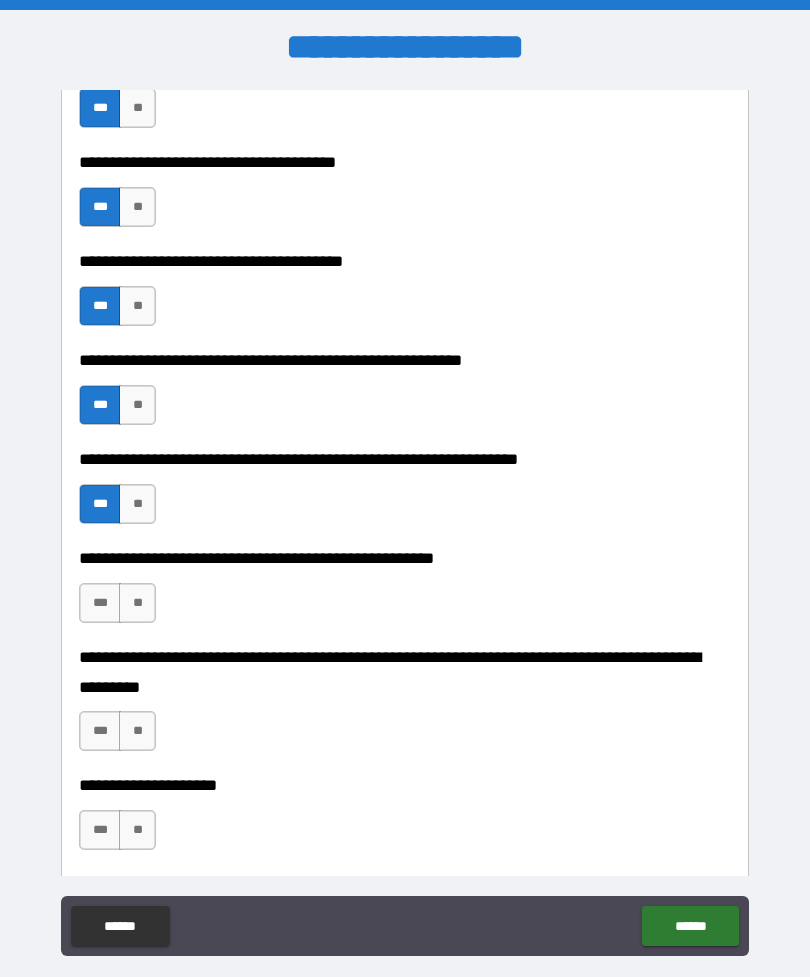 click on "***" at bounding box center (100, 603) 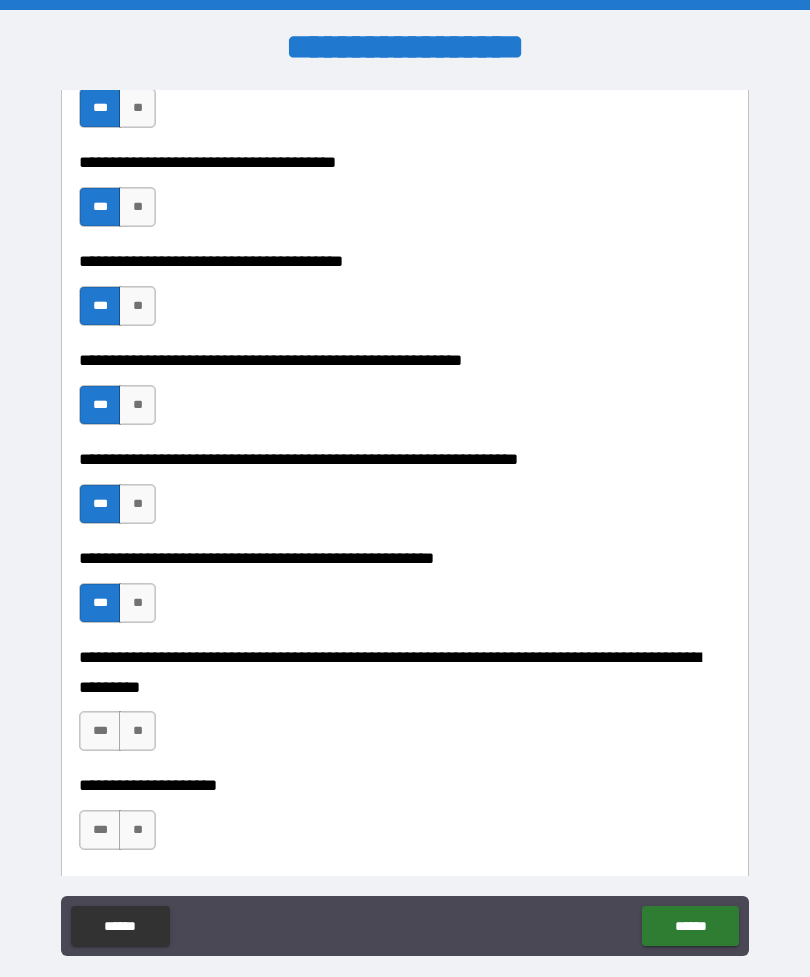click on "***" at bounding box center [100, 731] 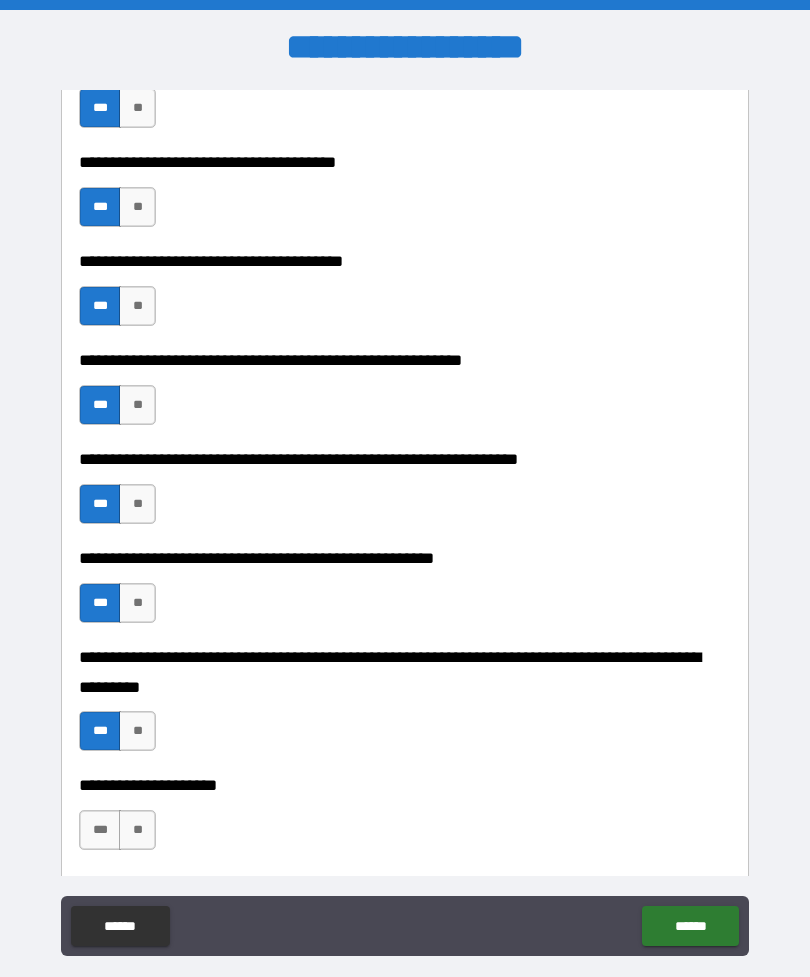 scroll, scrollTop: 1002, scrollLeft: 0, axis: vertical 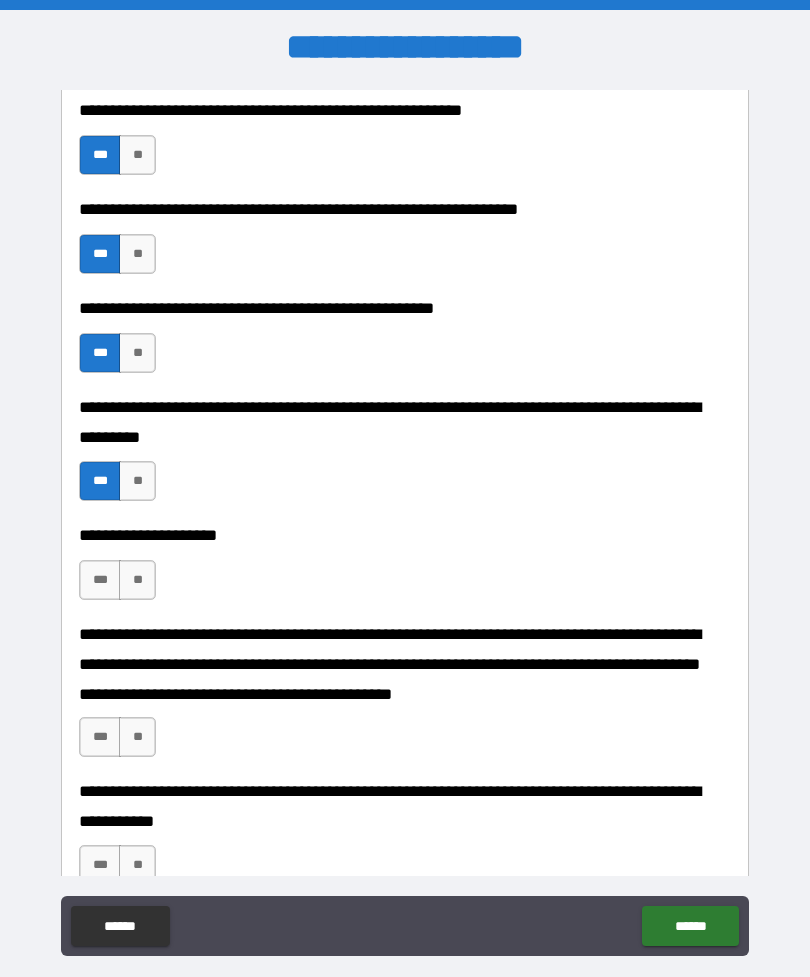 click on "***" at bounding box center (100, 580) 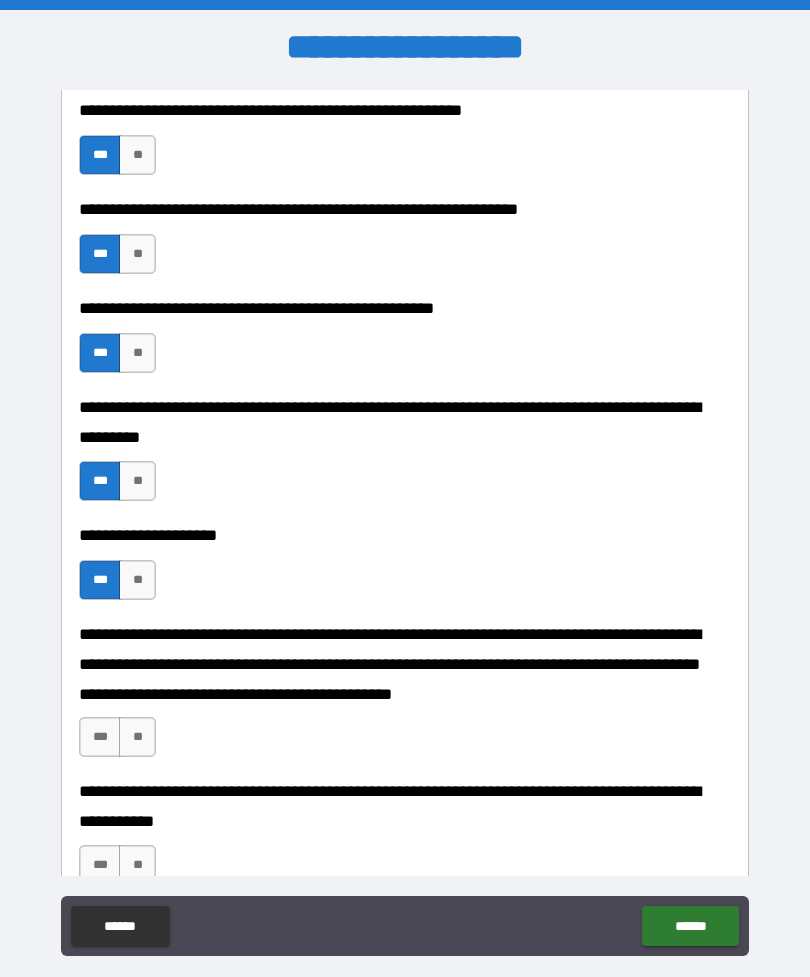 click on "***" at bounding box center [100, 737] 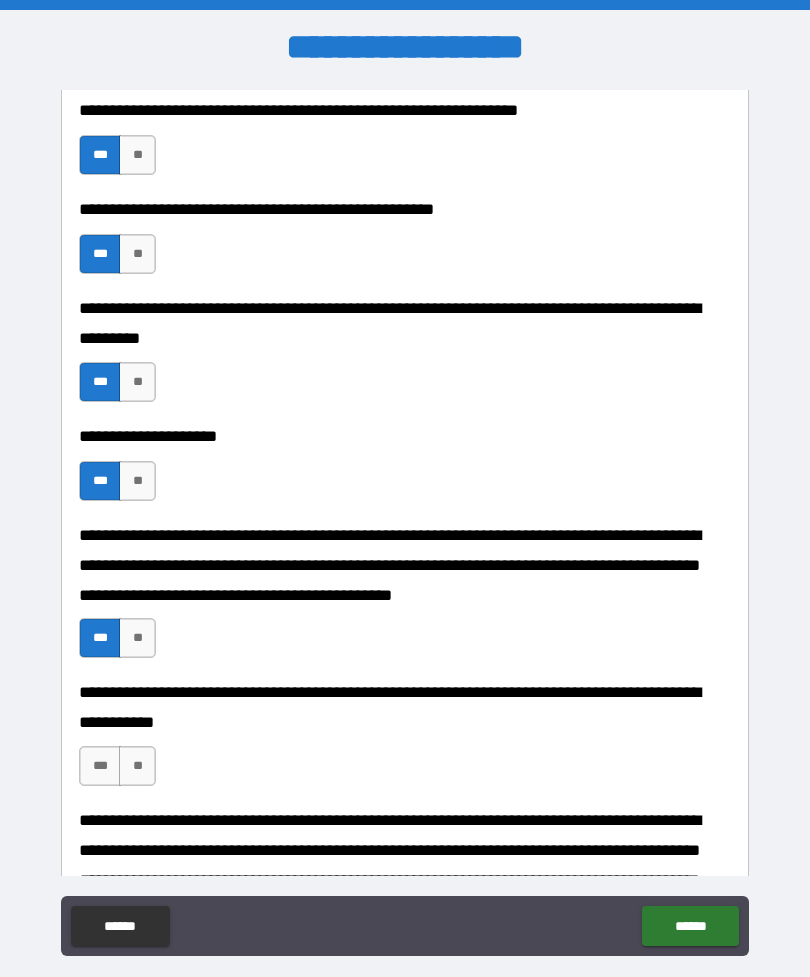 scroll, scrollTop: 1220, scrollLeft: 0, axis: vertical 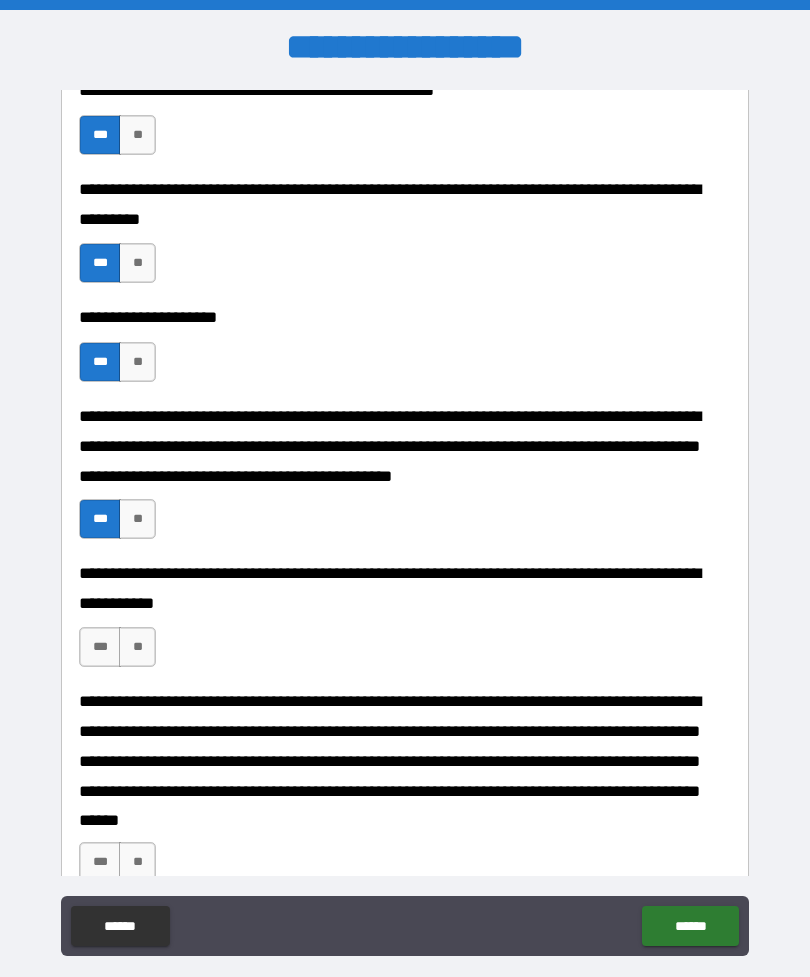 click on "***" at bounding box center (100, 647) 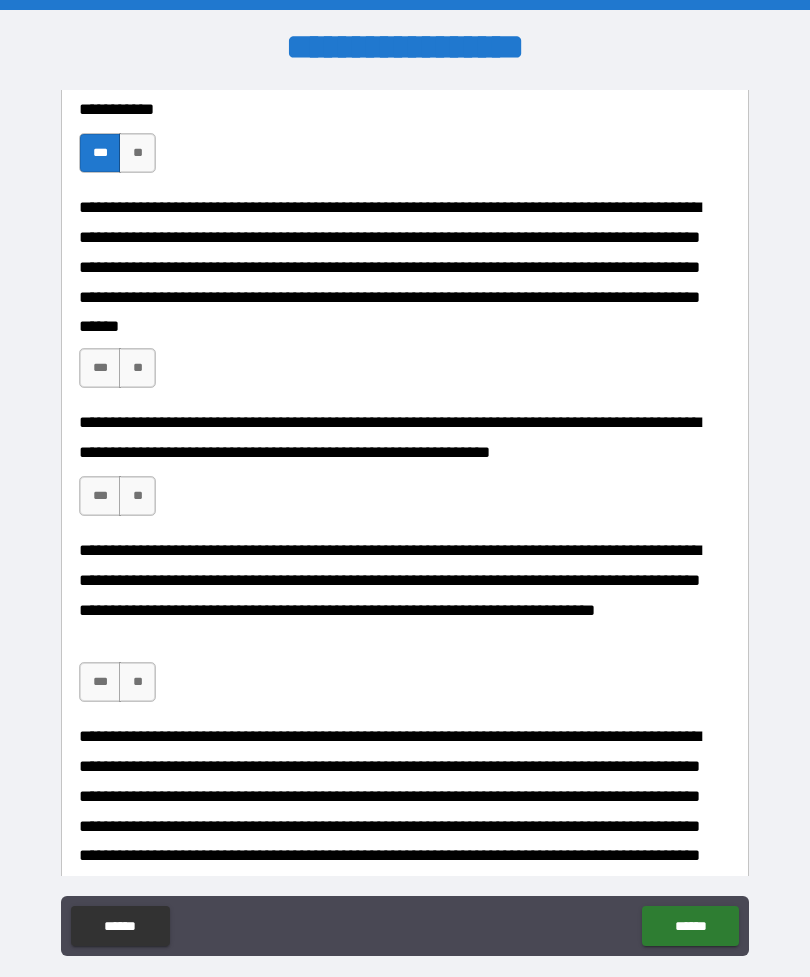 scroll, scrollTop: 1714, scrollLeft: 0, axis: vertical 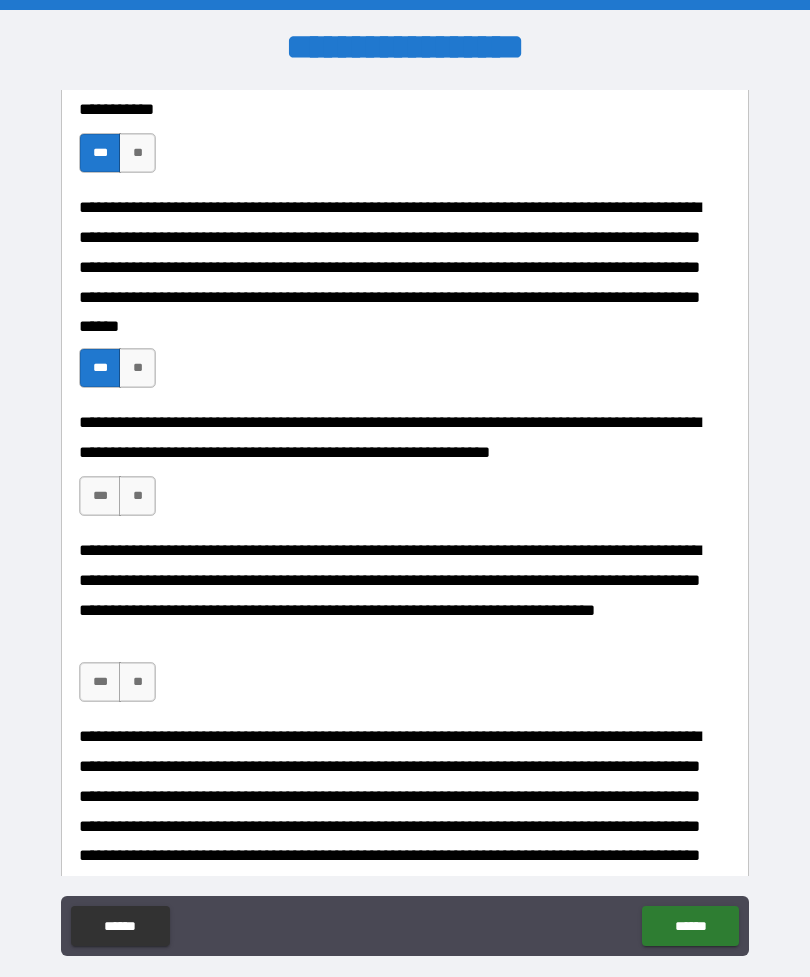 click on "***" at bounding box center (100, 496) 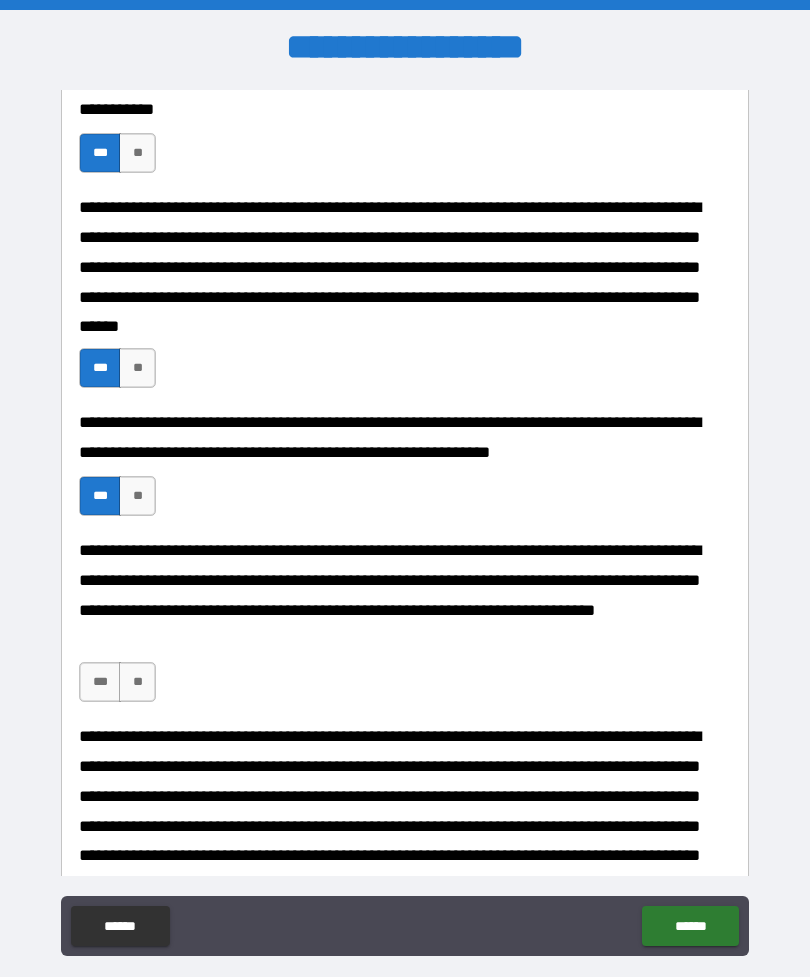 click on "***" at bounding box center [100, 682] 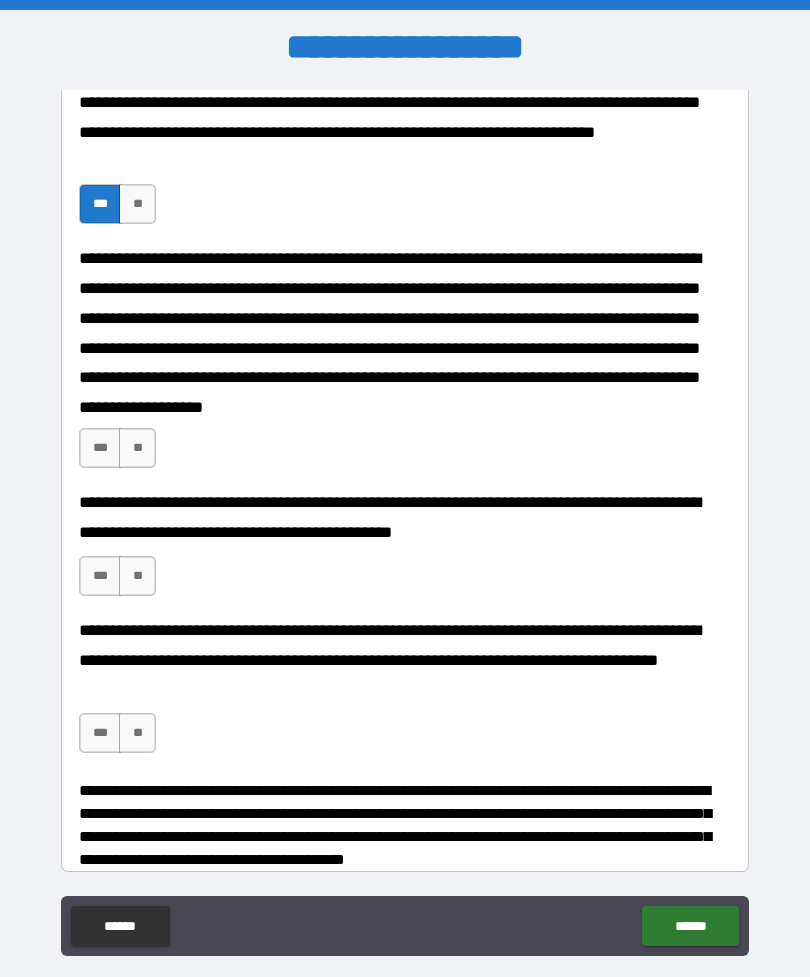 scroll, scrollTop: 2215, scrollLeft: 0, axis: vertical 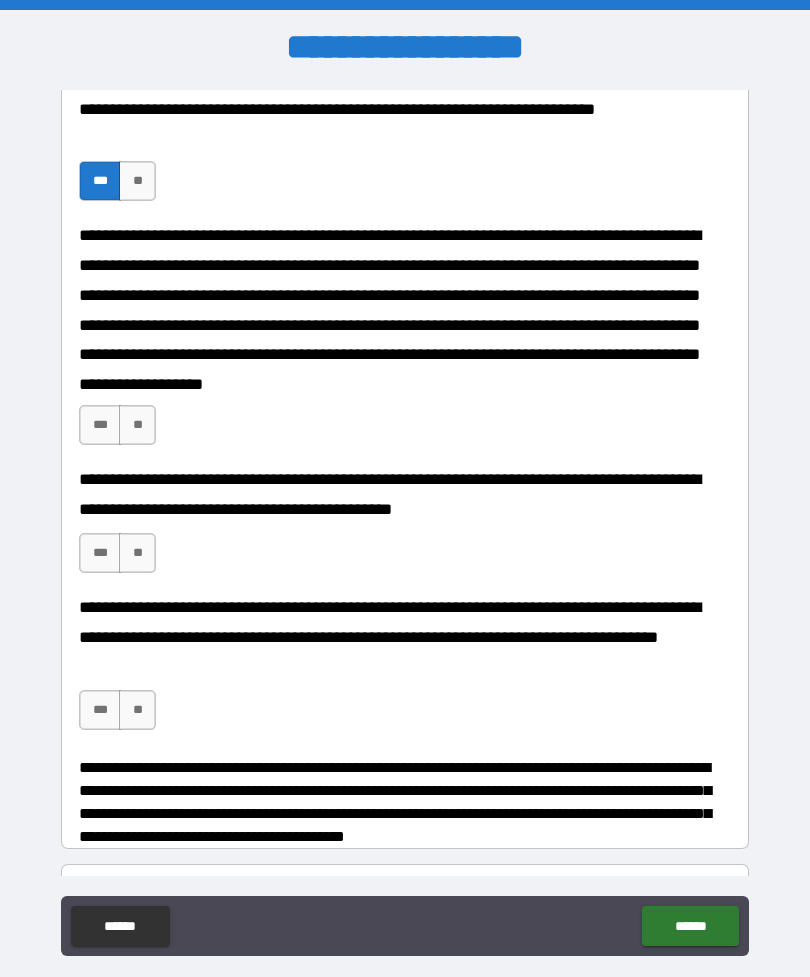 click on "***" at bounding box center [100, 425] 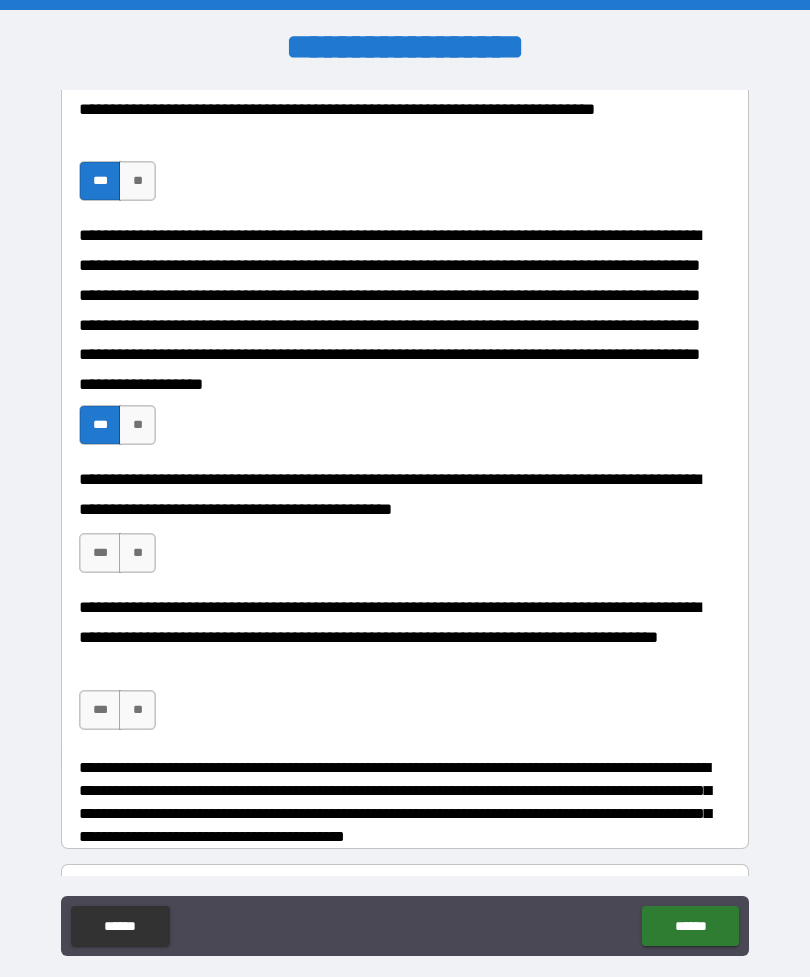 click on "***" at bounding box center (100, 553) 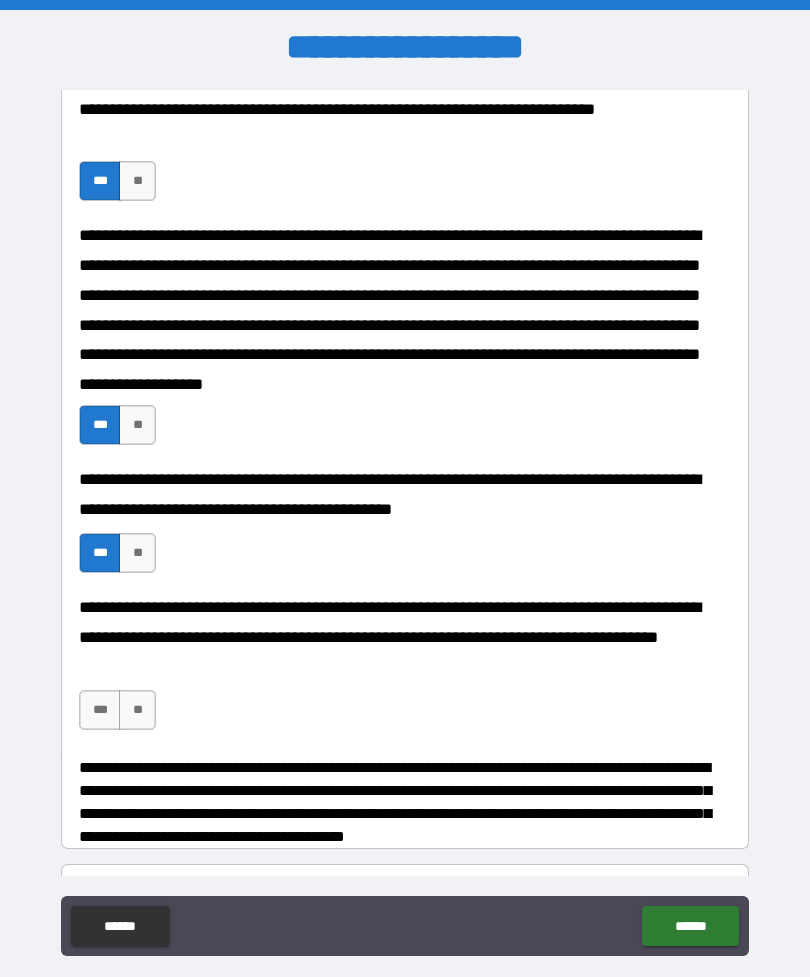 click on "***" at bounding box center [100, 710] 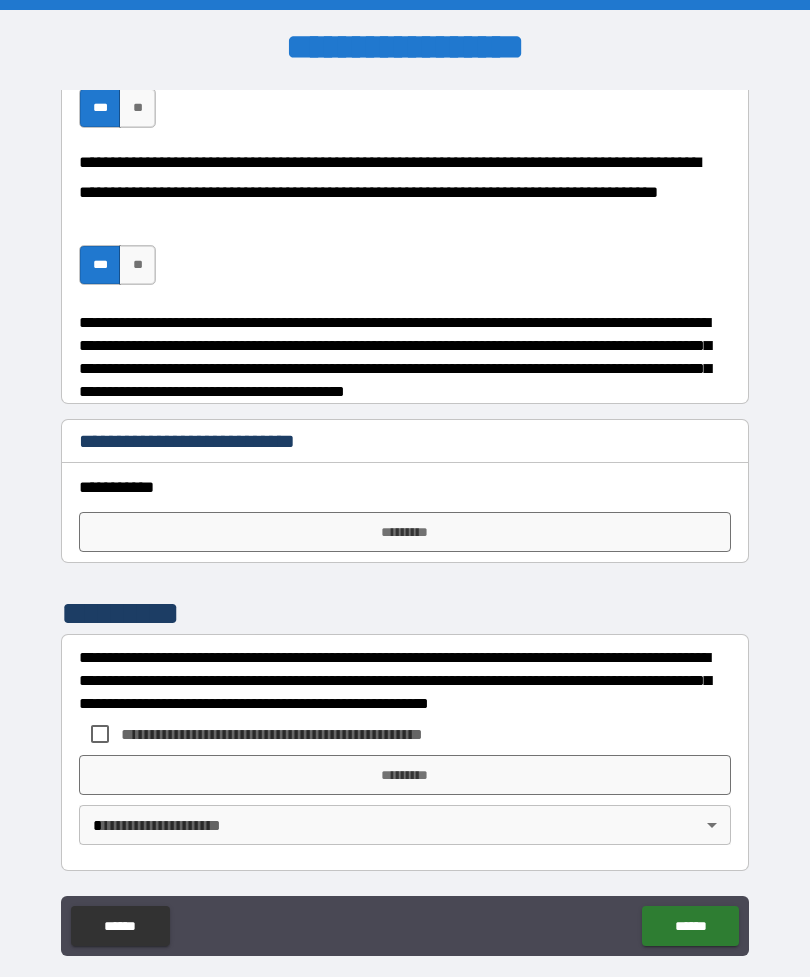 scroll, scrollTop: 2739, scrollLeft: 0, axis: vertical 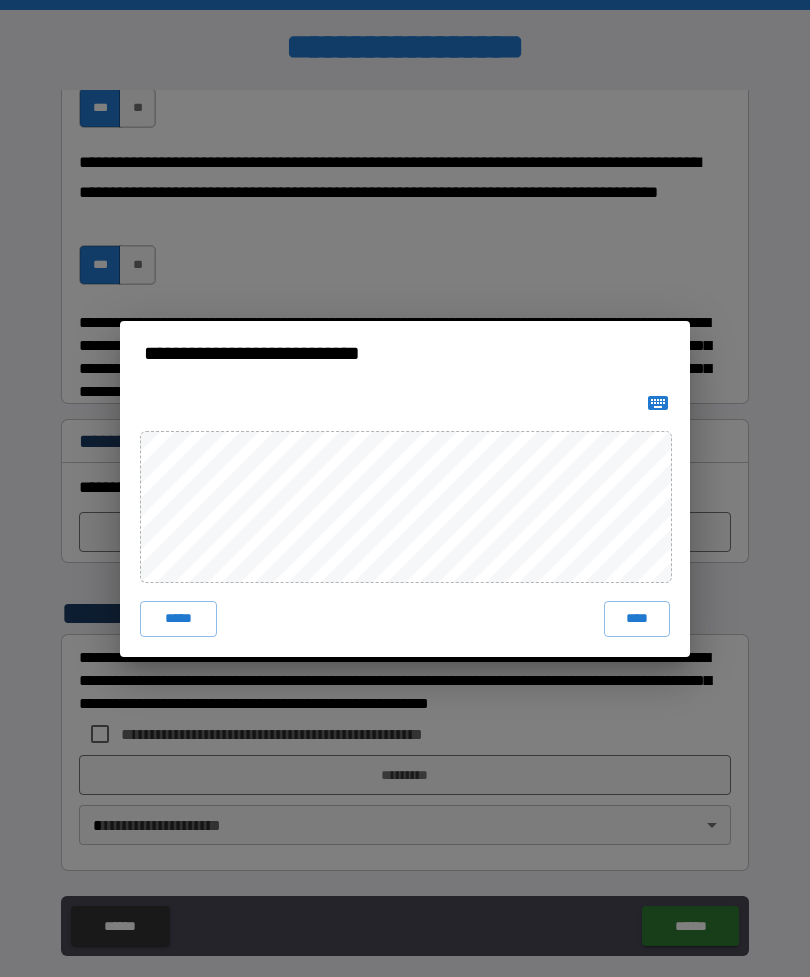 click on "**********" at bounding box center (405, 488) 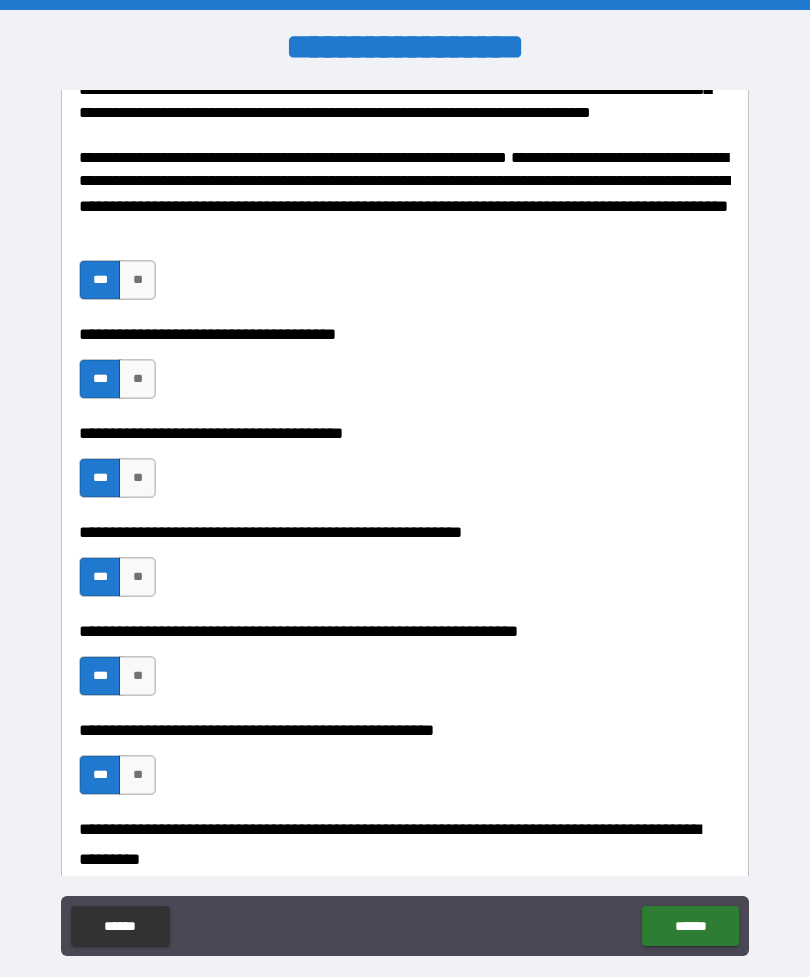 scroll, scrollTop: 579, scrollLeft: 0, axis: vertical 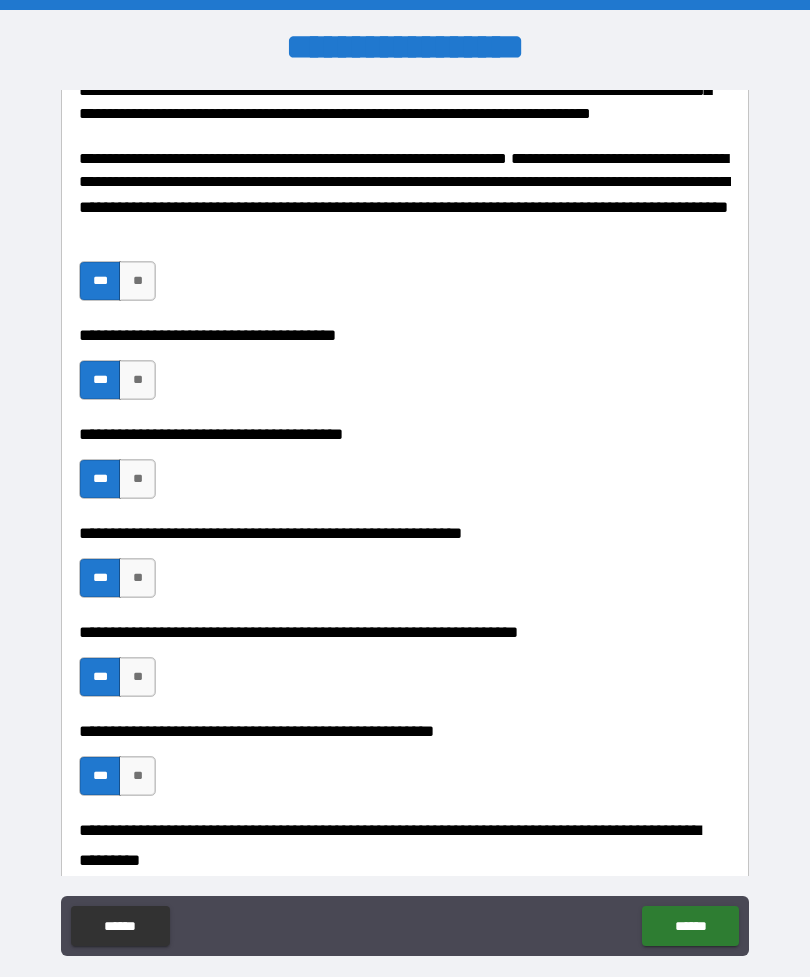 click on "***" at bounding box center (100, 281) 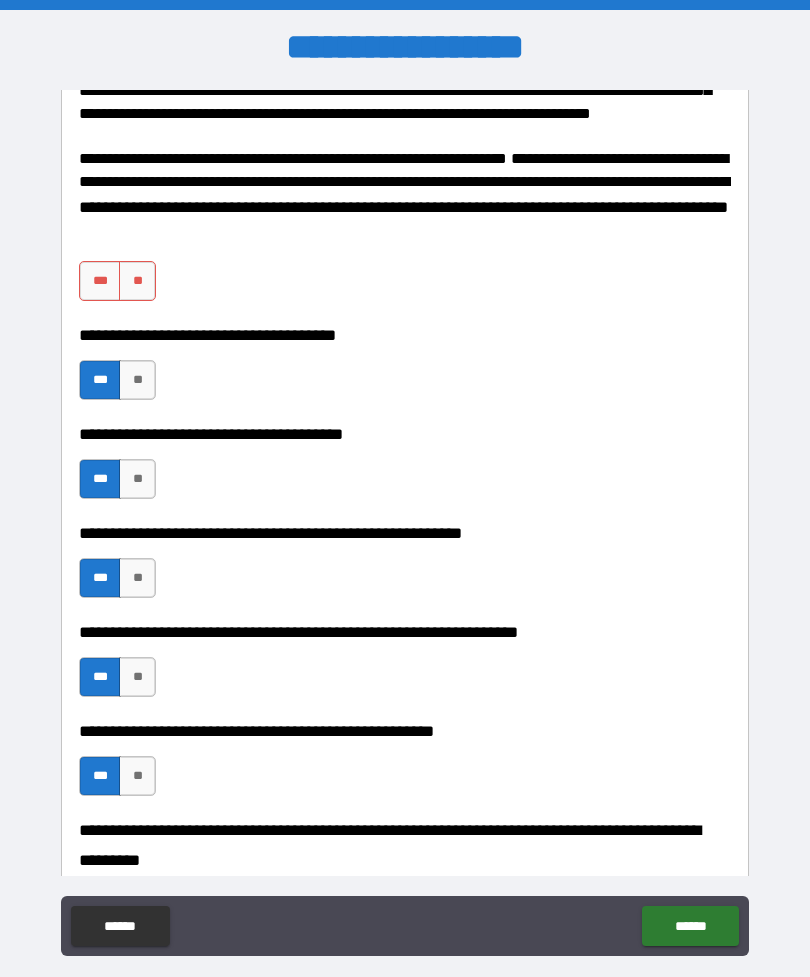 click on "***" at bounding box center [100, 281] 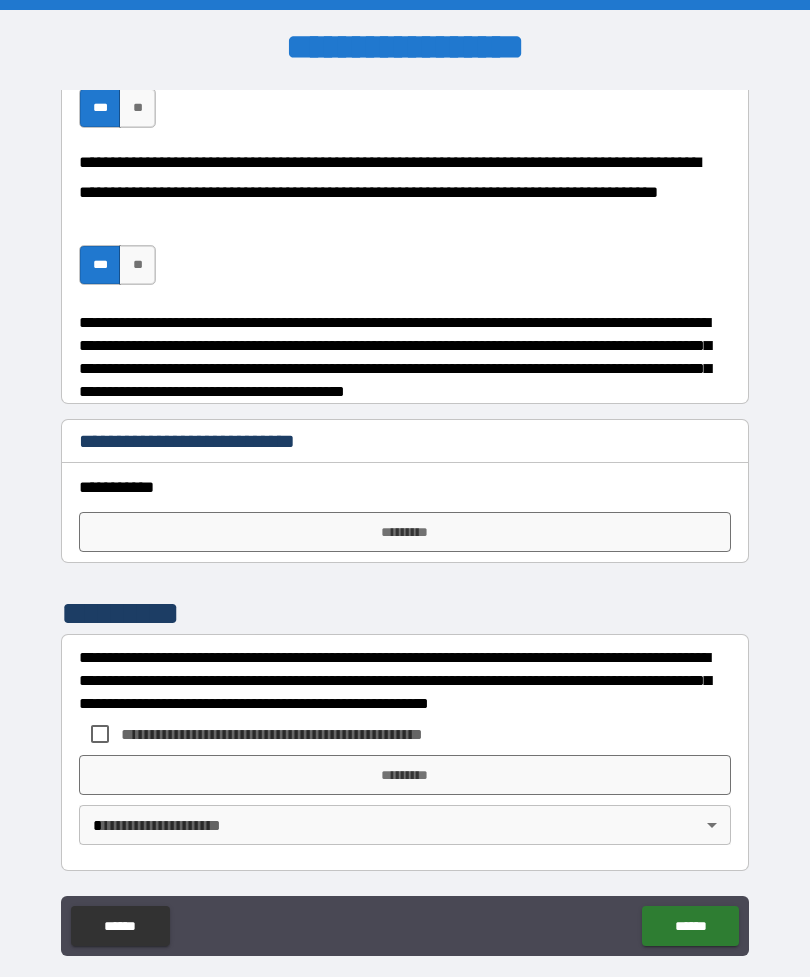scroll, scrollTop: 2739, scrollLeft: 0, axis: vertical 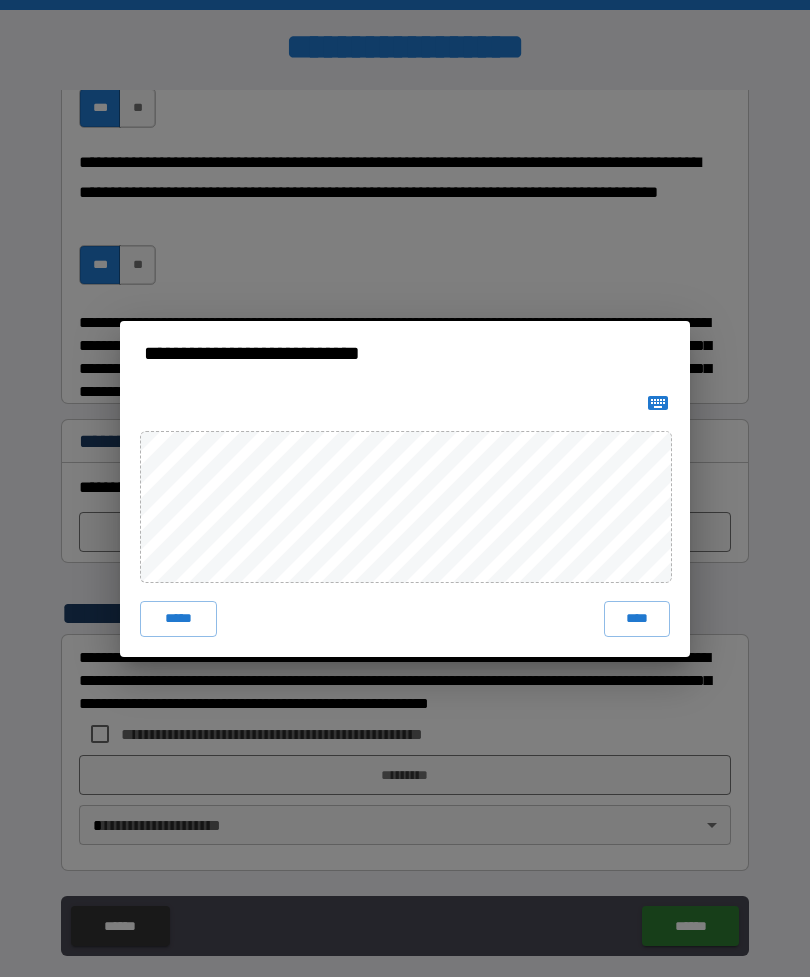 click on "****" at bounding box center [637, 619] 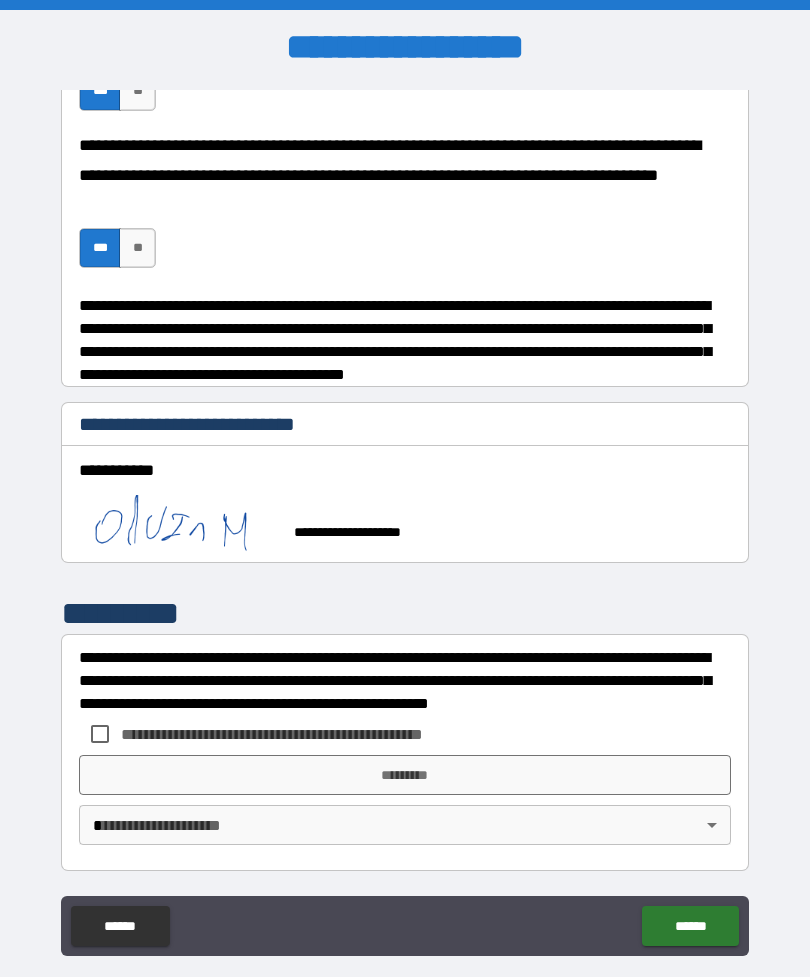 scroll, scrollTop: 2756, scrollLeft: 0, axis: vertical 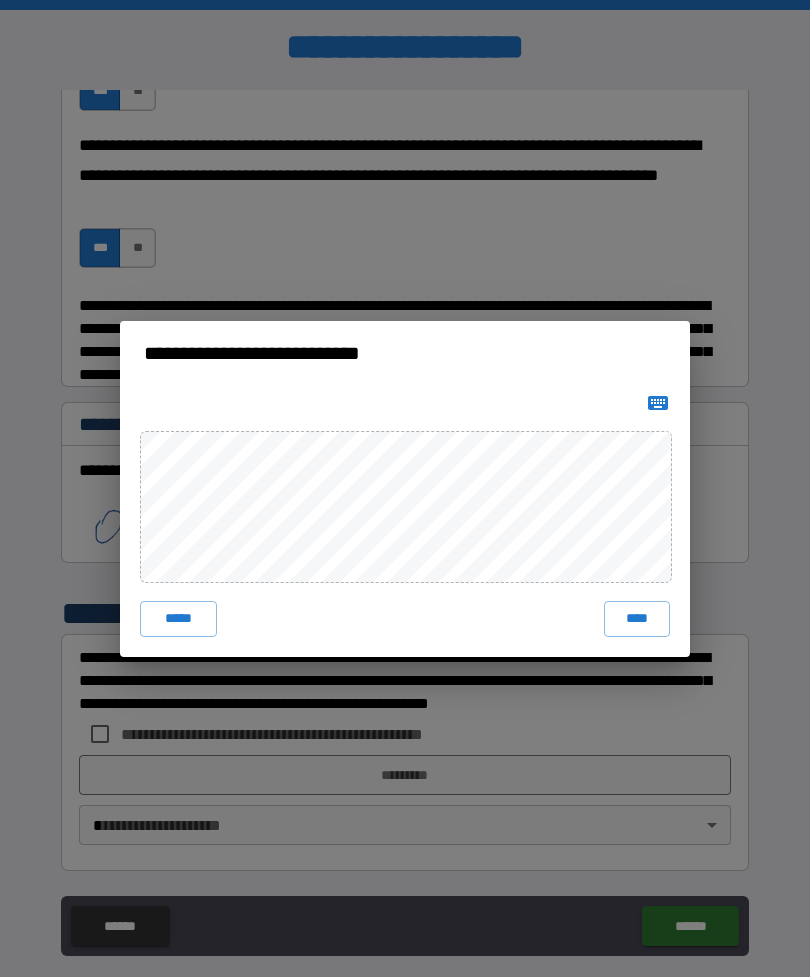 click on "****" at bounding box center [637, 619] 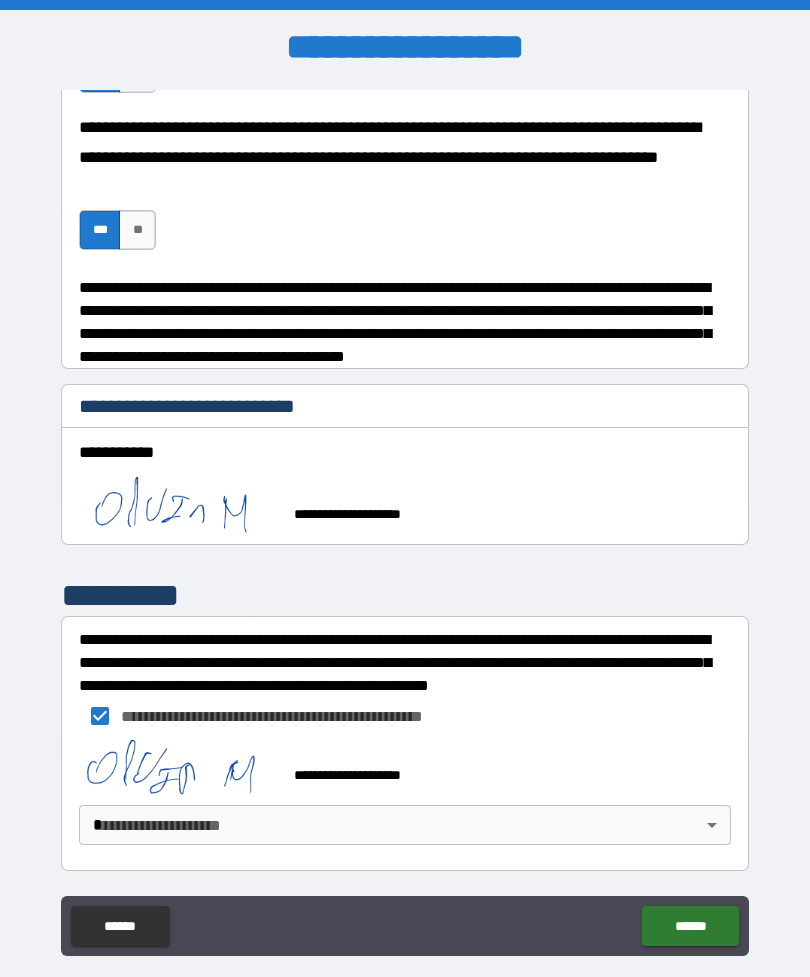 click on "******" at bounding box center [690, 926] 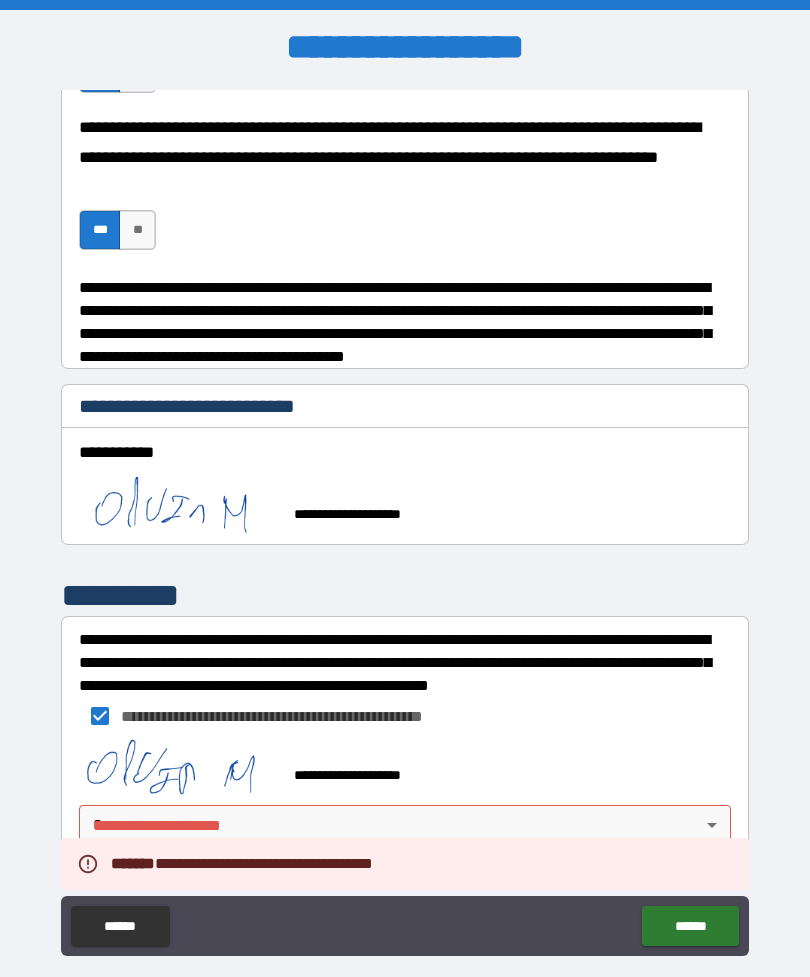scroll, scrollTop: 2773, scrollLeft: 0, axis: vertical 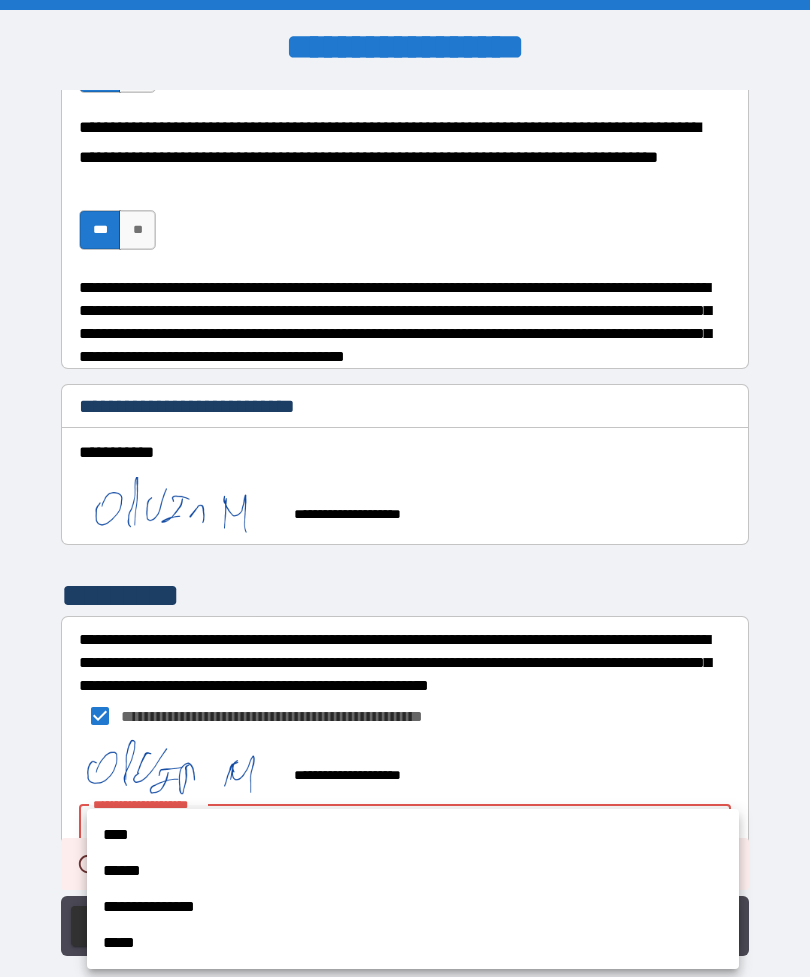 click on "****" at bounding box center [413, 835] 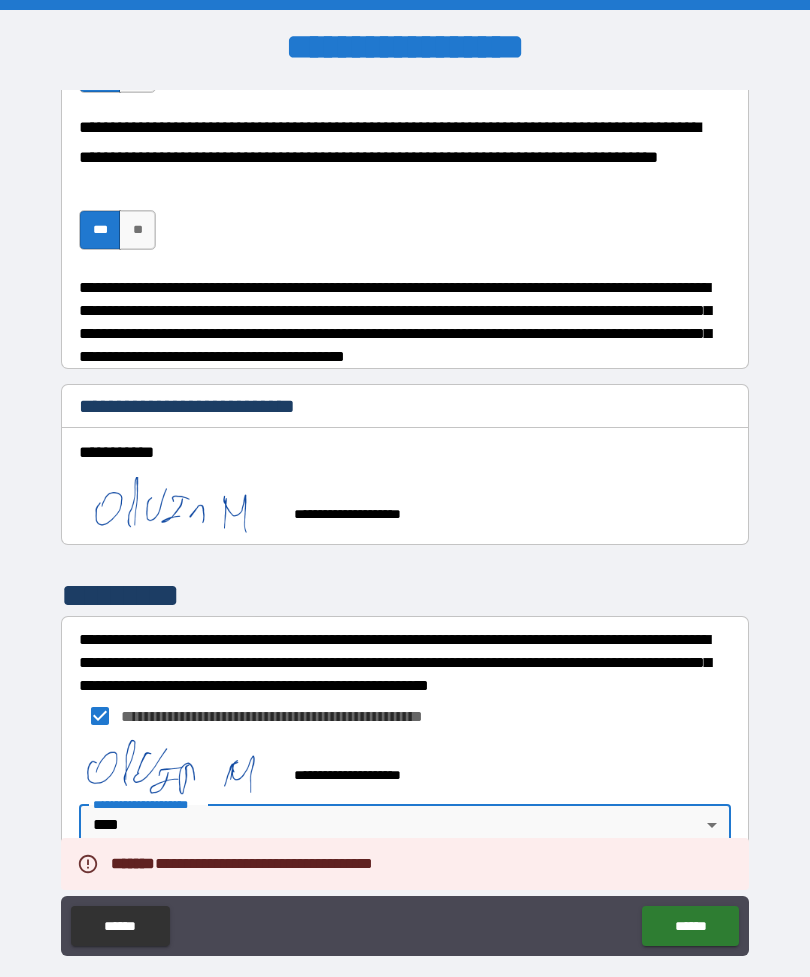 type on "*" 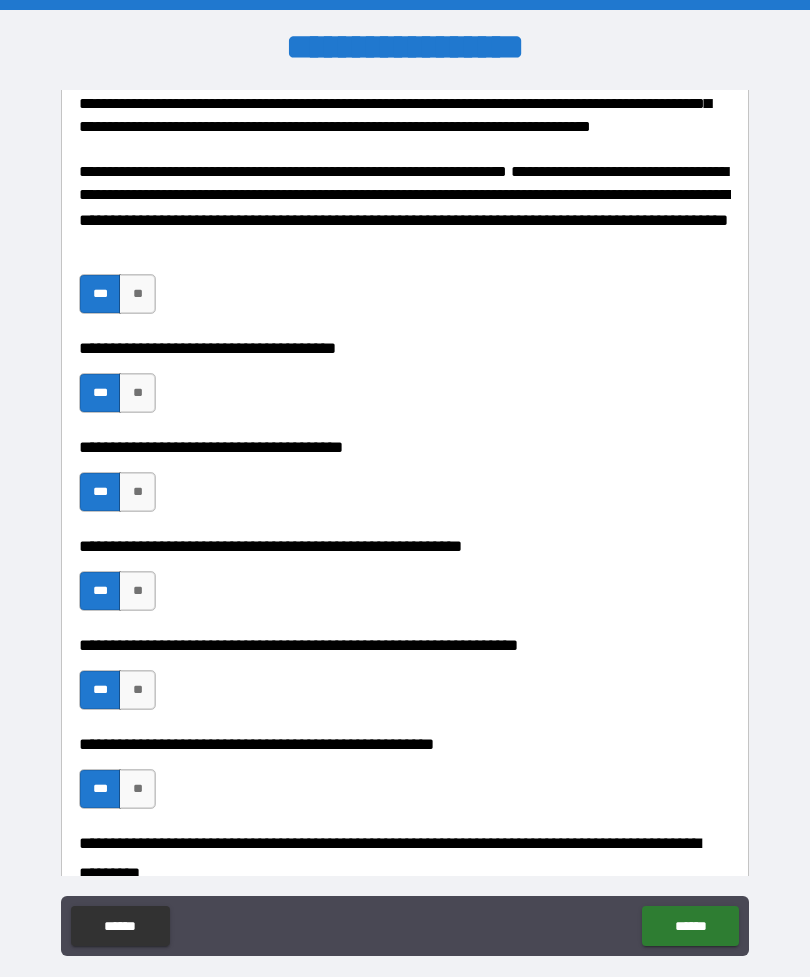 click on "******" 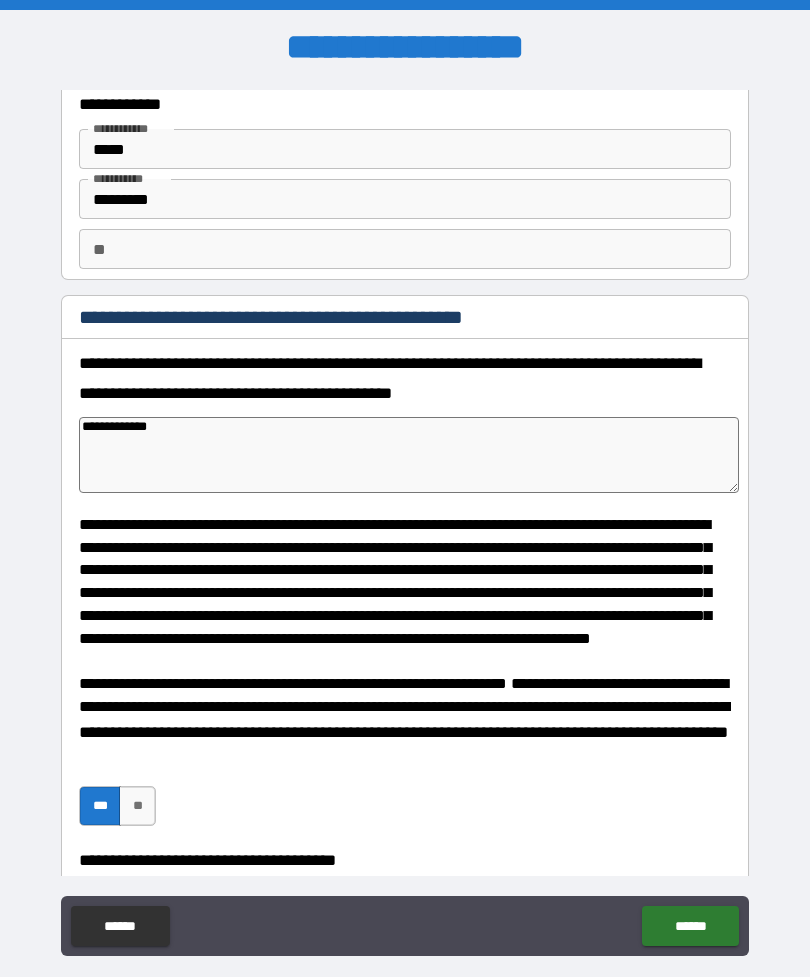 click on "******" 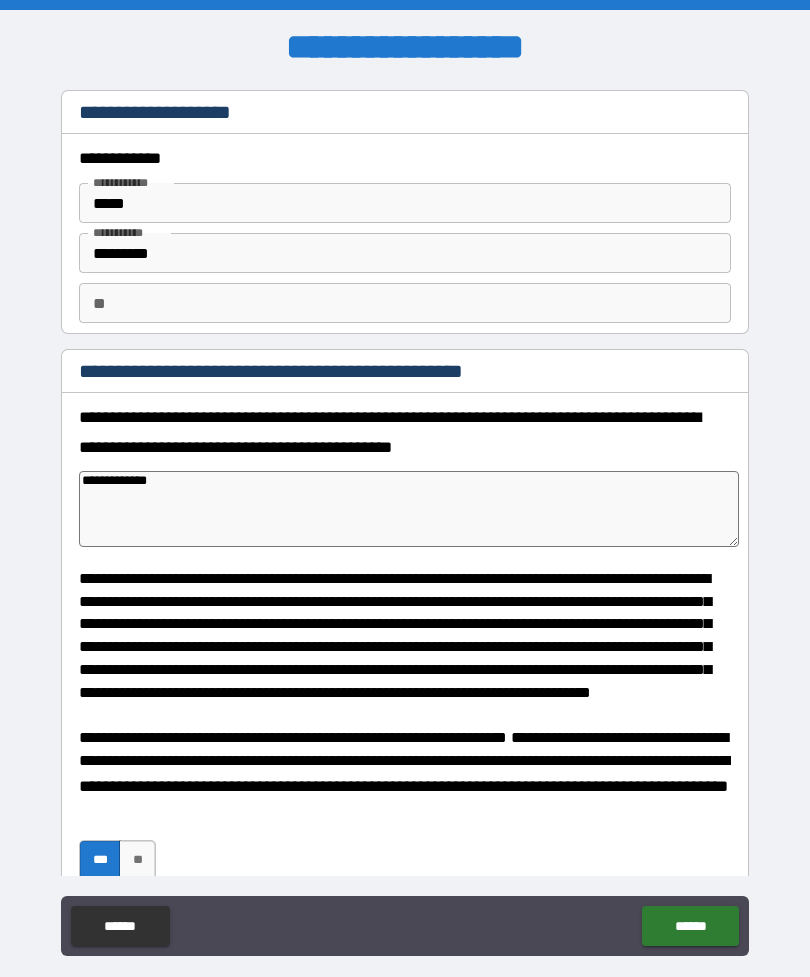 scroll, scrollTop: 0, scrollLeft: 0, axis: both 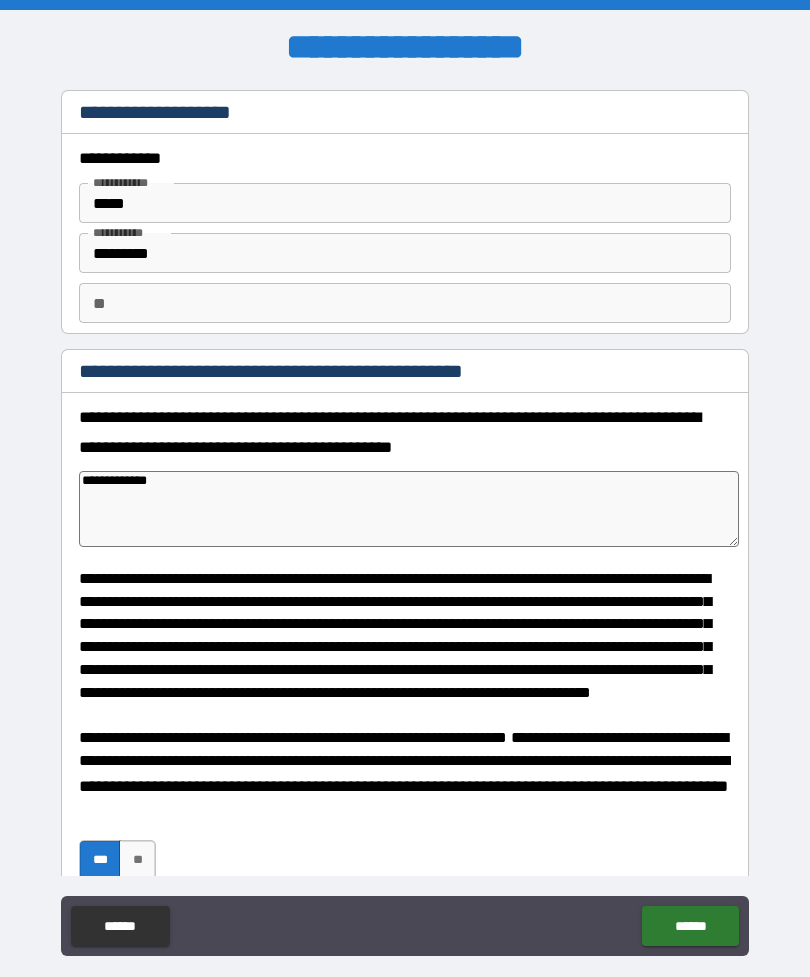 click on "******" at bounding box center [690, 926] 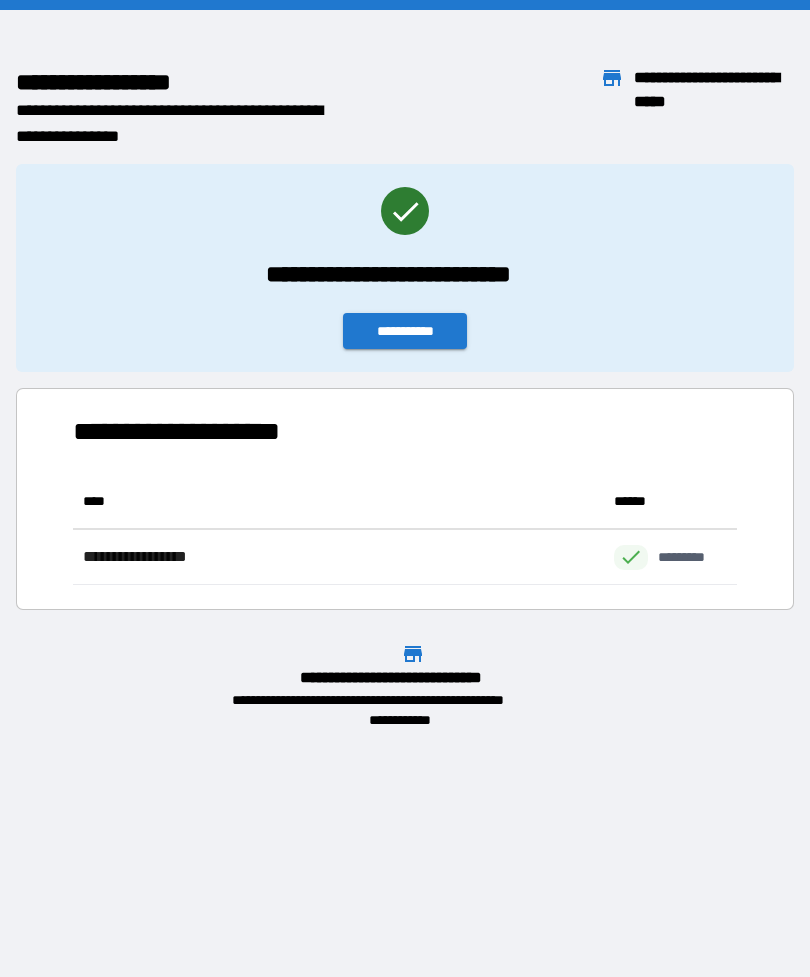 scroll, scrollTop: 1, scrollLeft: 1, axis: both 